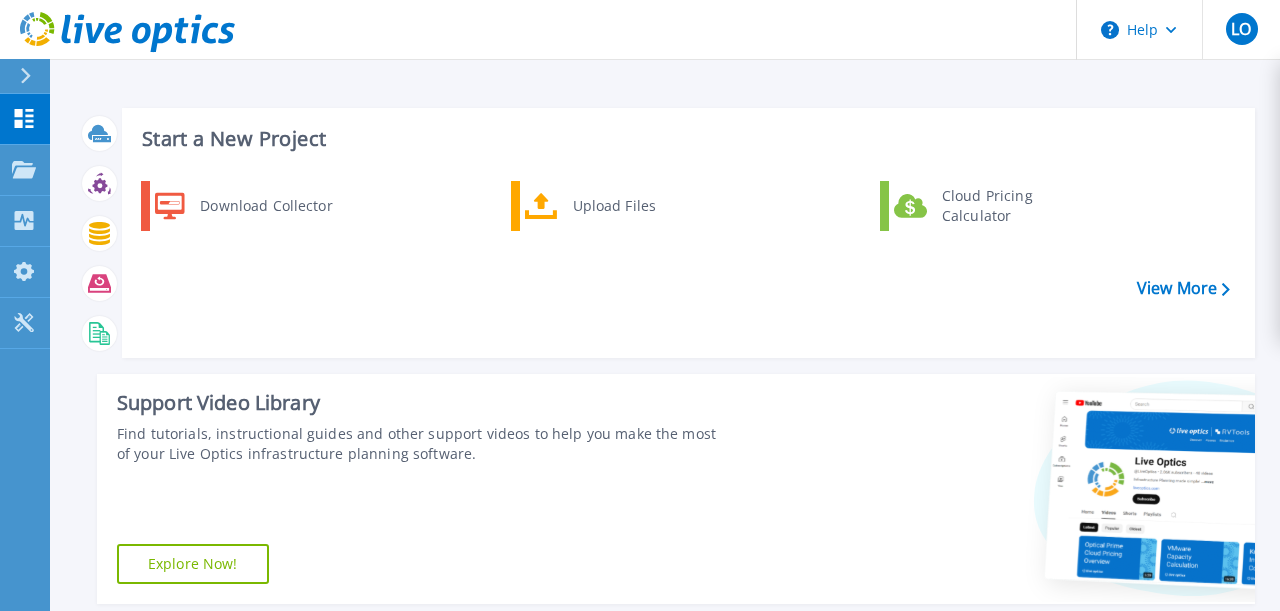 scroll, scrollTop: 0, scrollLeft: 0, axis: both 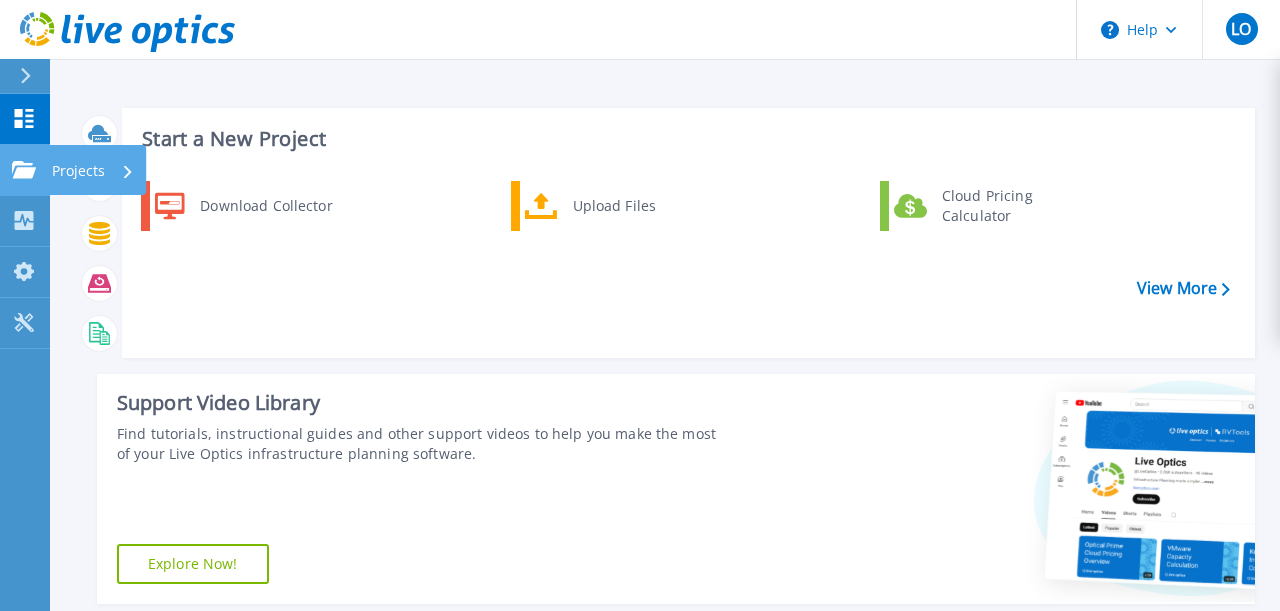 click on "Projects" at bounding box center (78, 171) 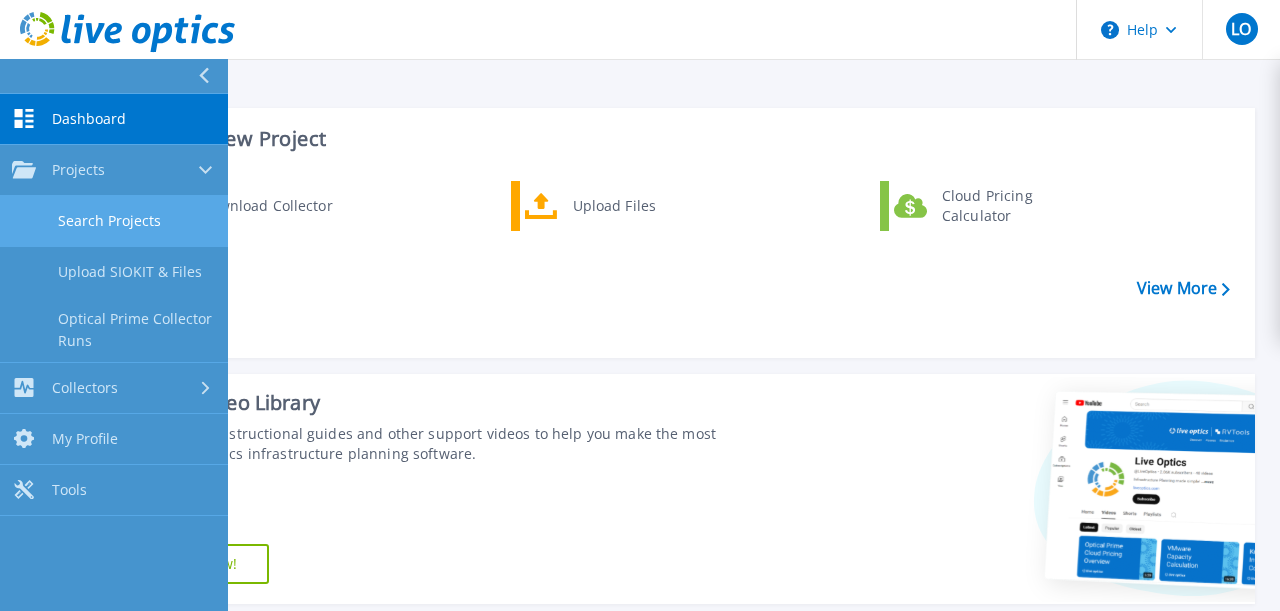 click on "Search Projects" at bounding box center [114, 221] 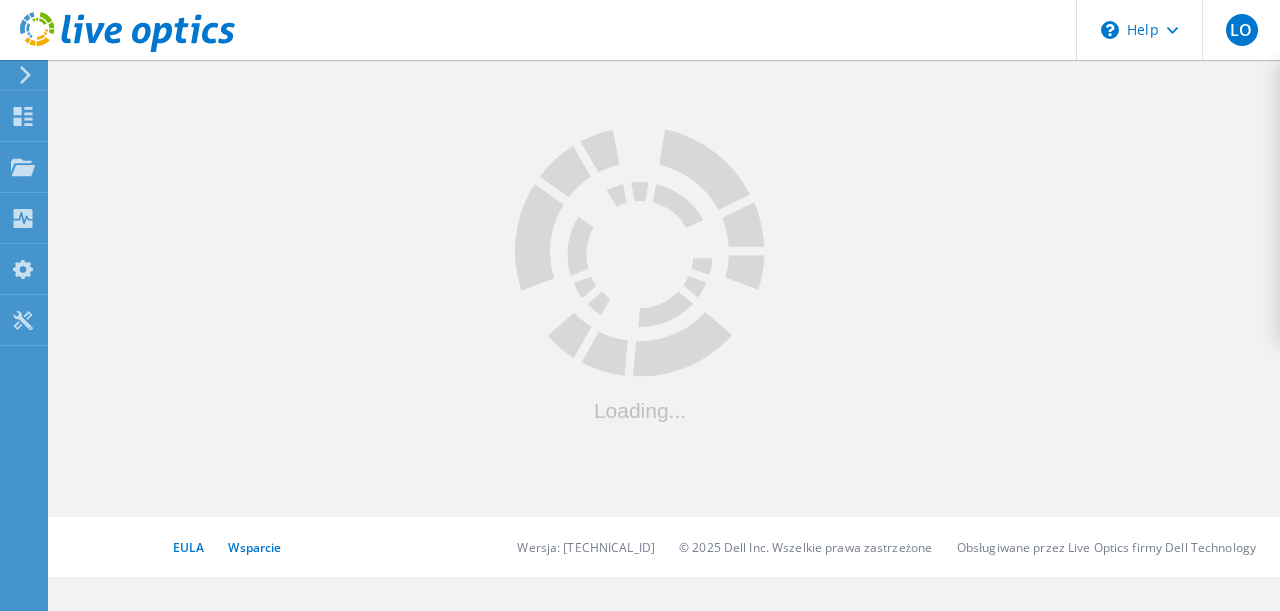 scroll, scrollTop: 0, scrollLeft: 0, axis: both 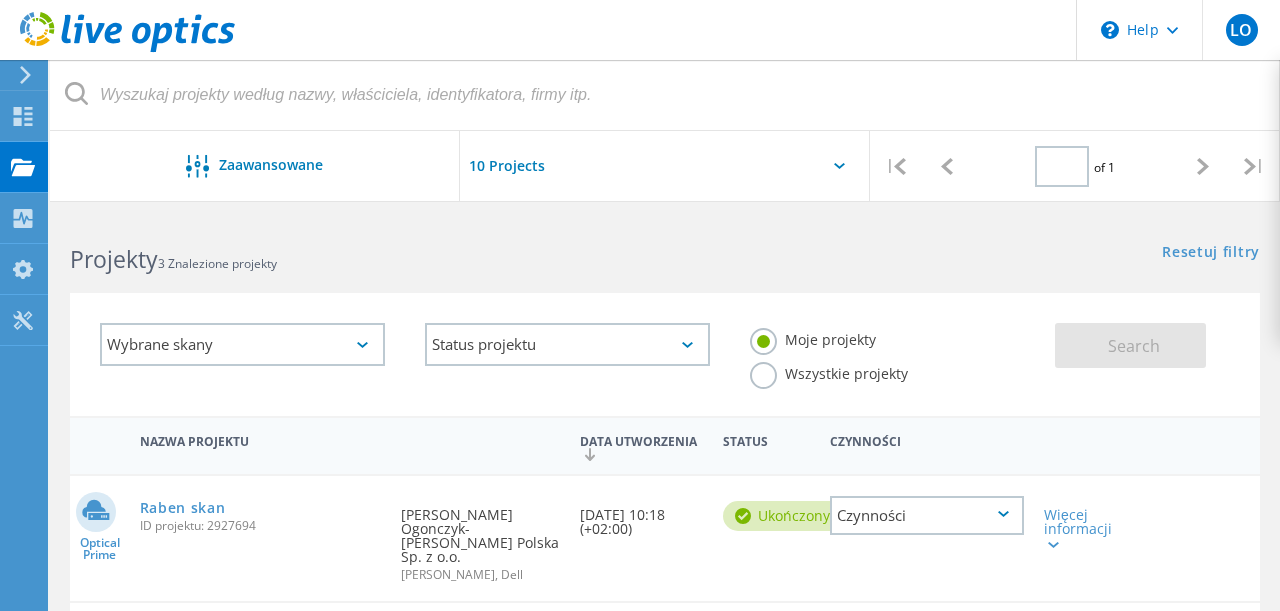 type on "1" 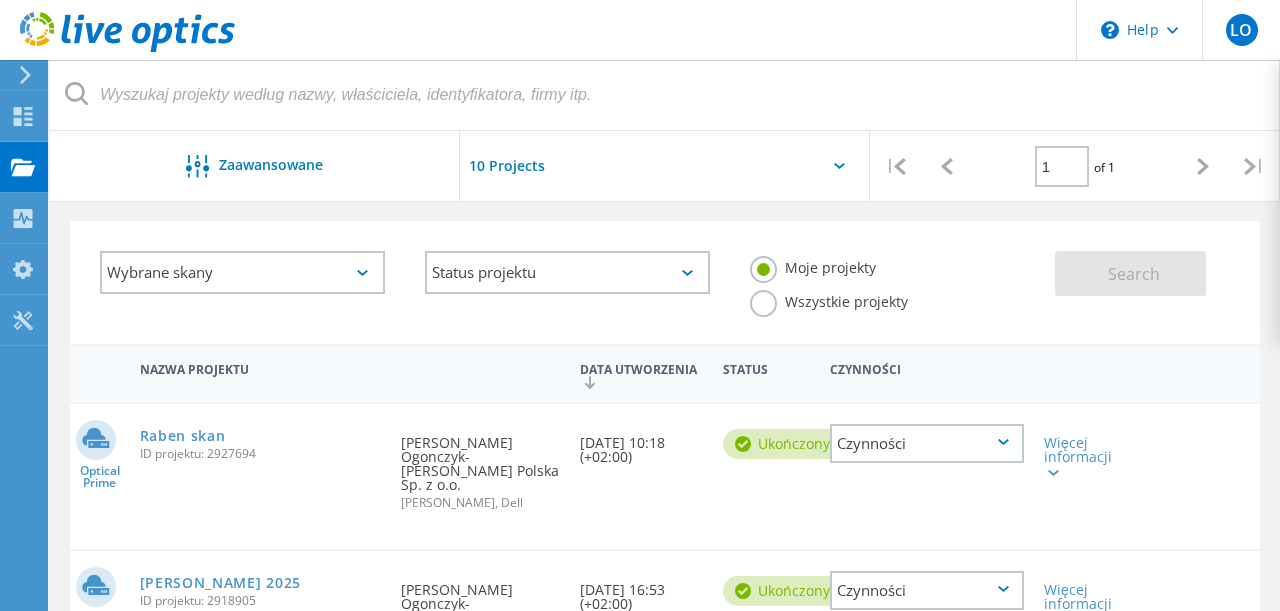 scroll, scrollTop: 0, scrollLeft: 0, axis: both 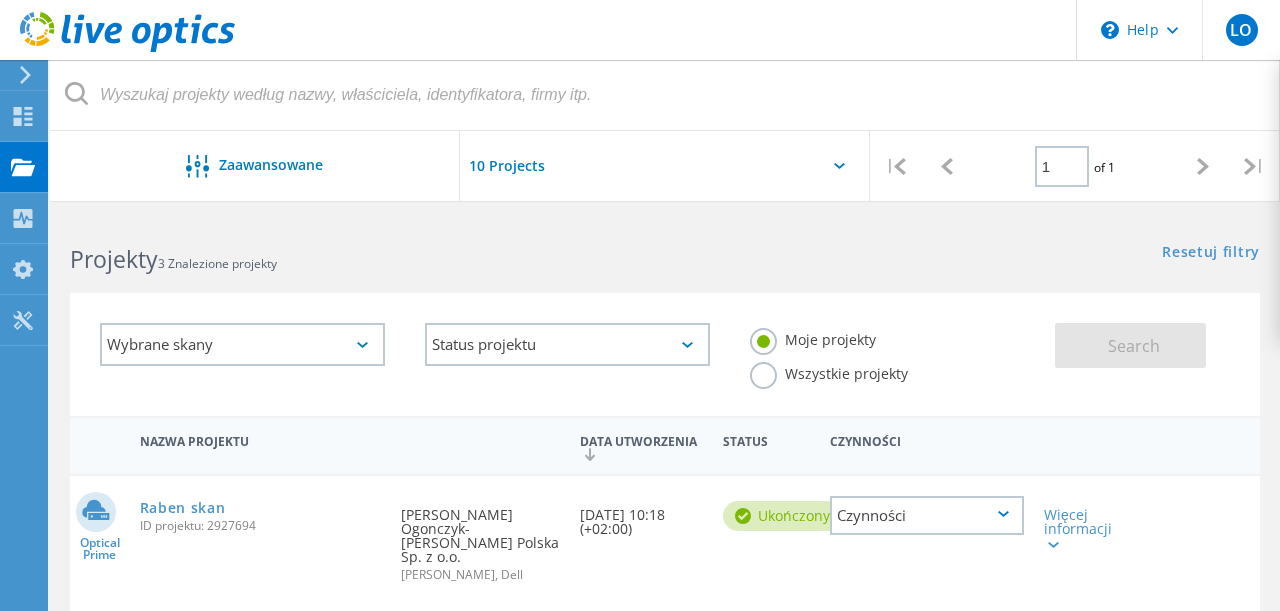 click 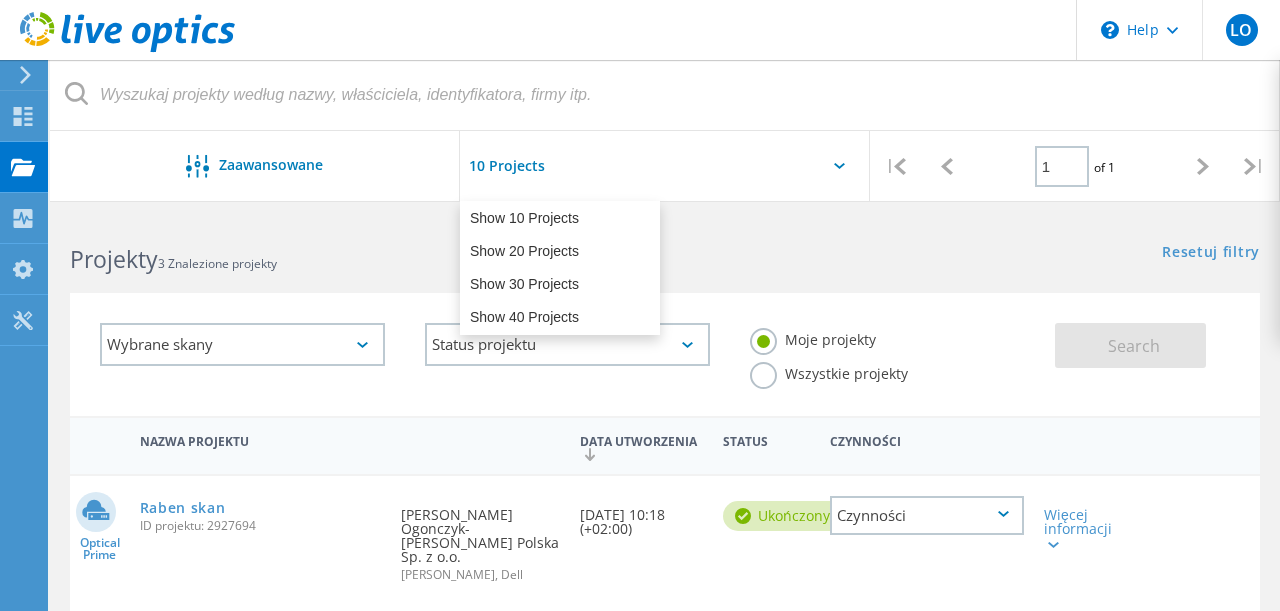 click 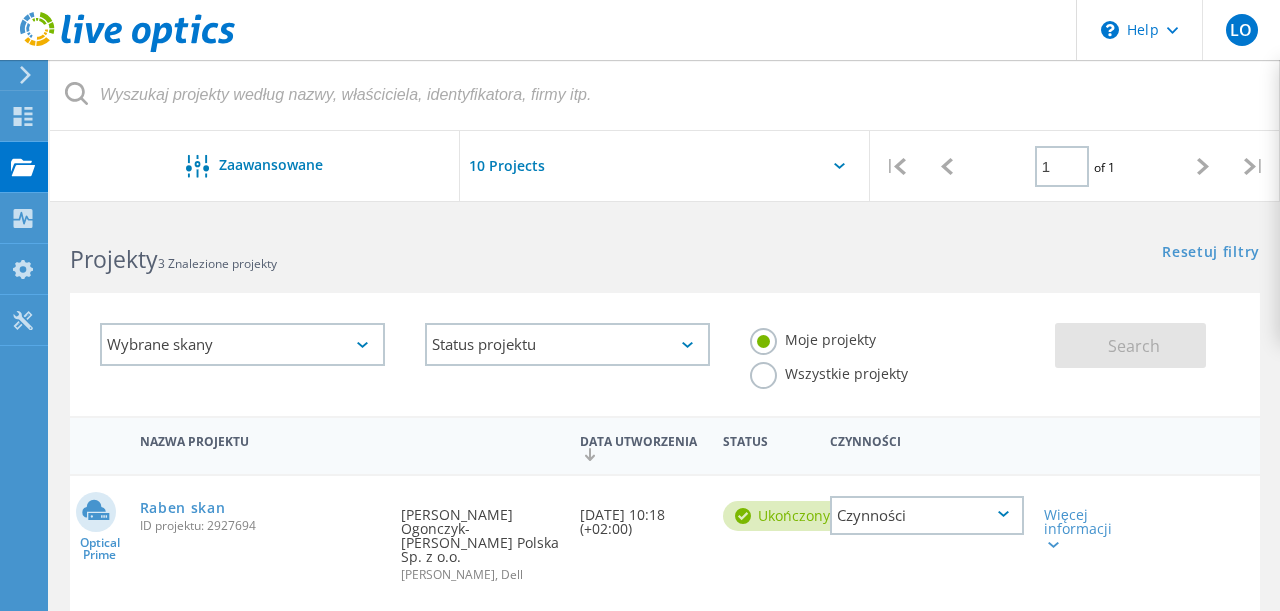 click on "Wszystkie projekty" 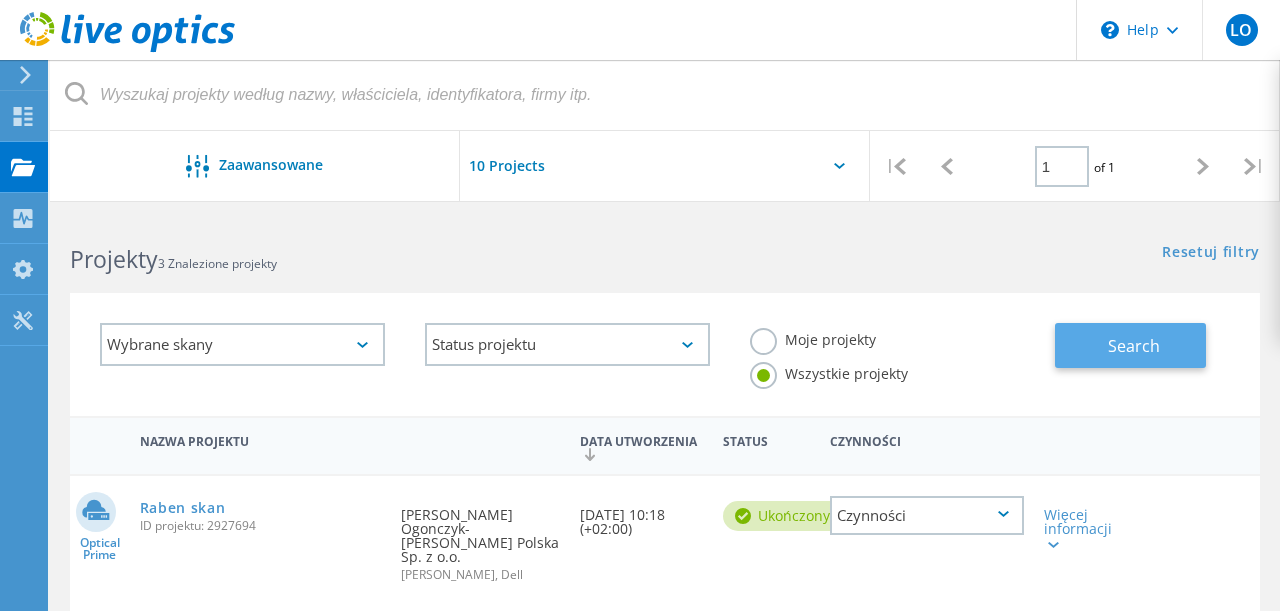 click on "Search" 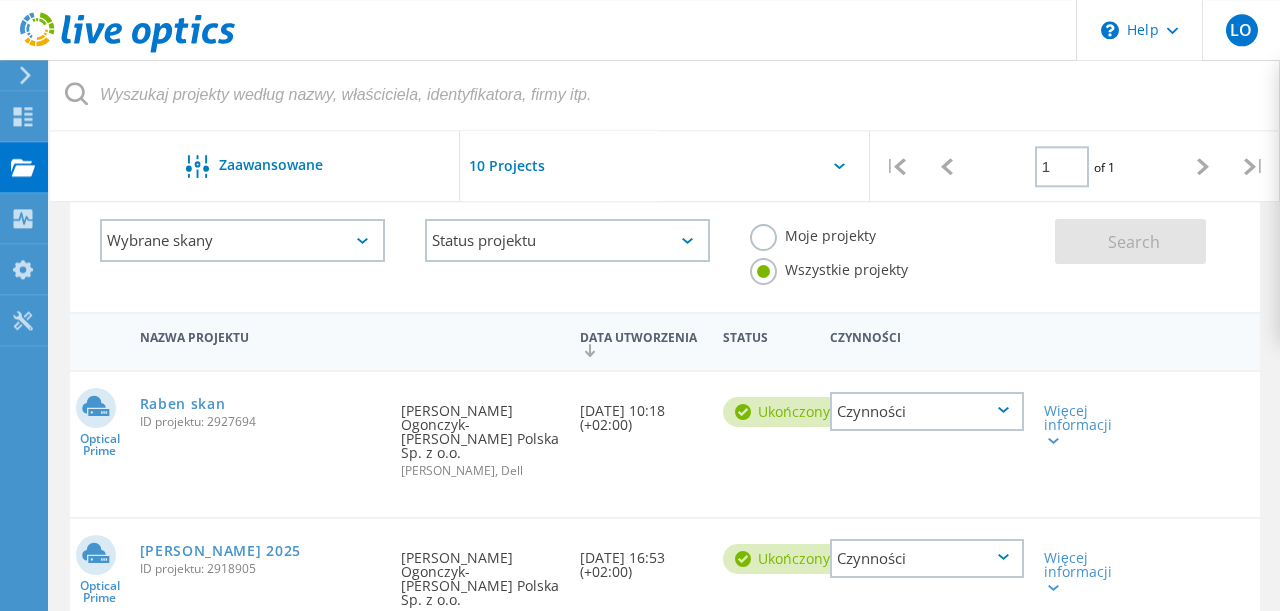 scroll, scrollTop: 92, scrollLeft: 0, axis: vertical 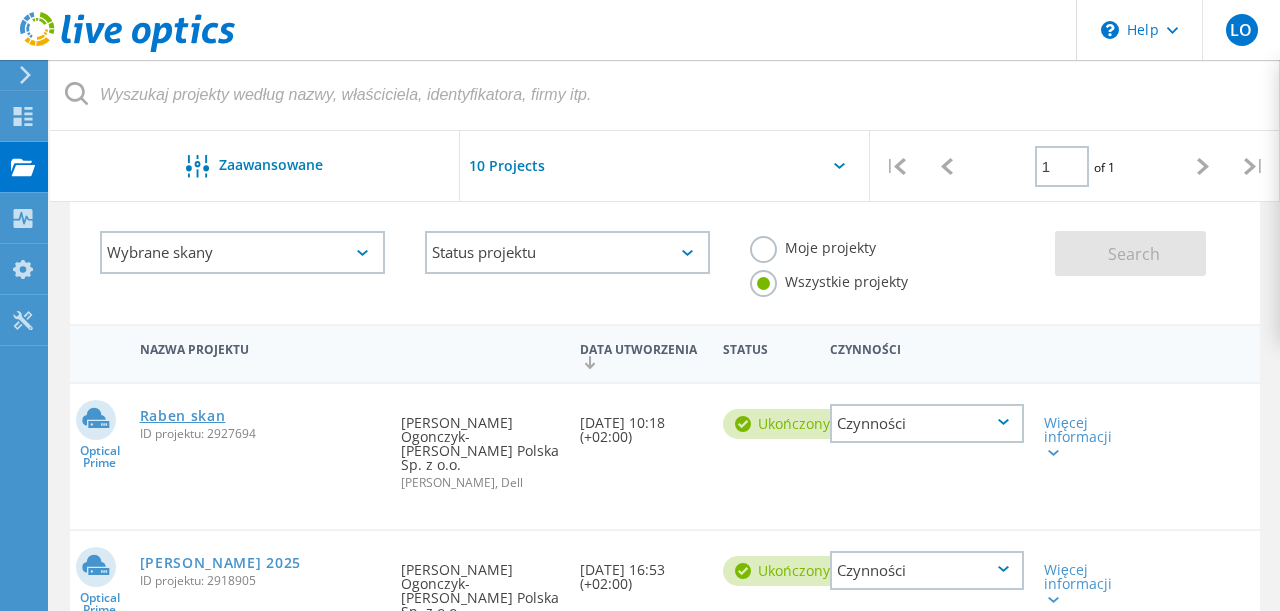 click on "Raben skan" 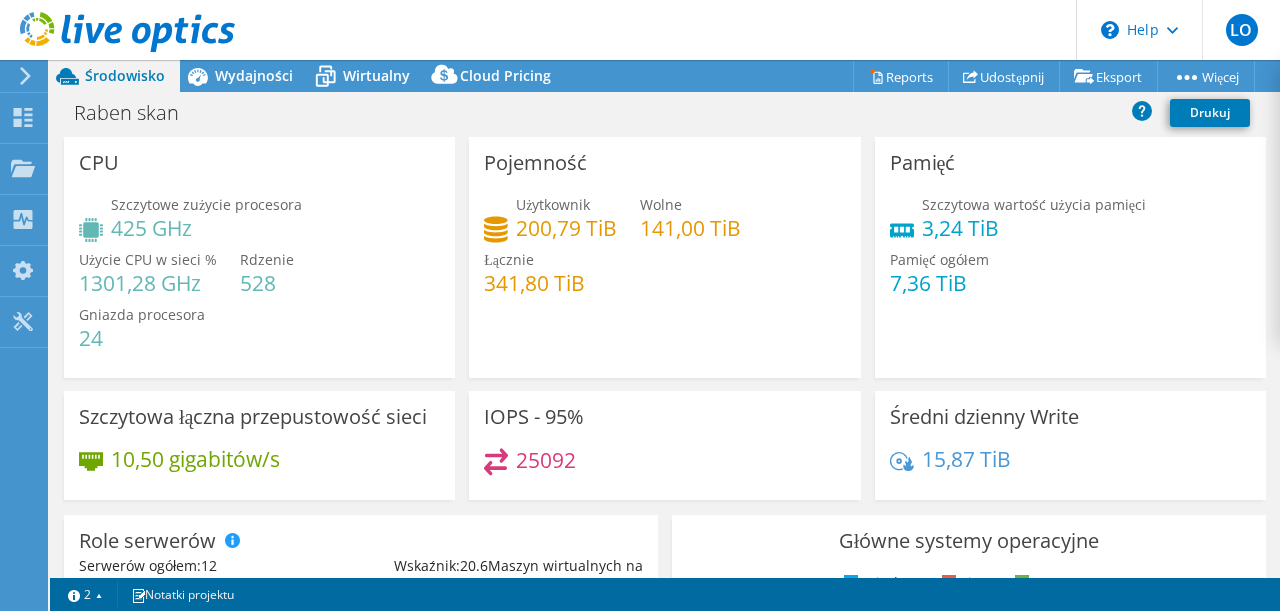 select on "USD" 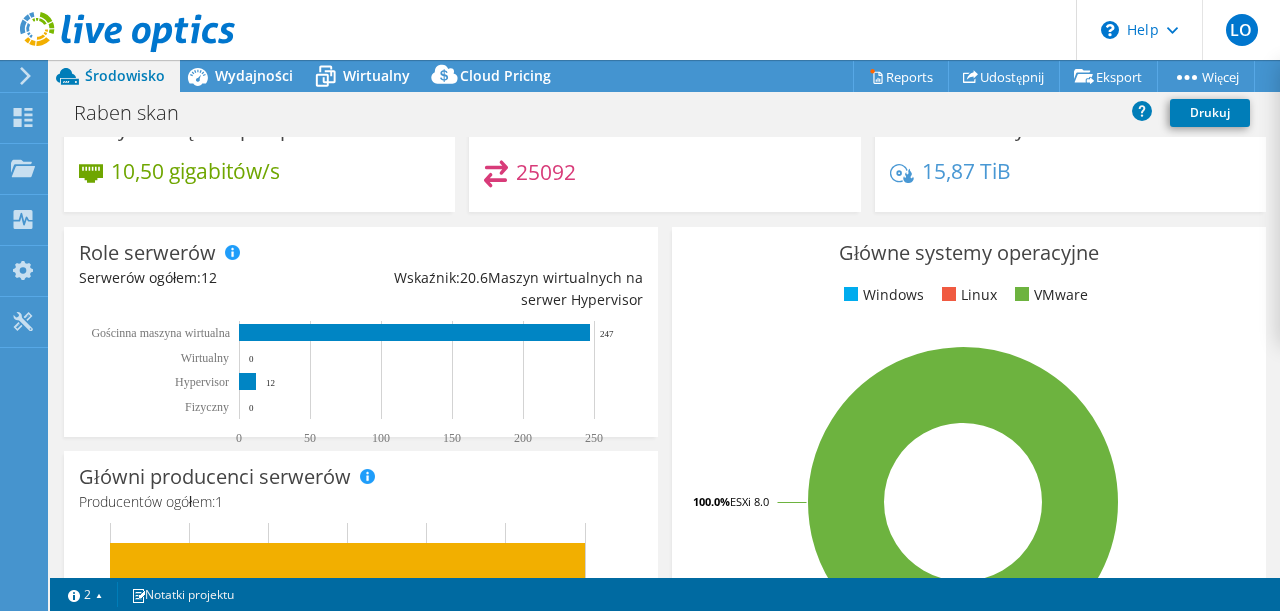 scroll, scrollTop: 96, scrollLeft: 0, axis: vertical 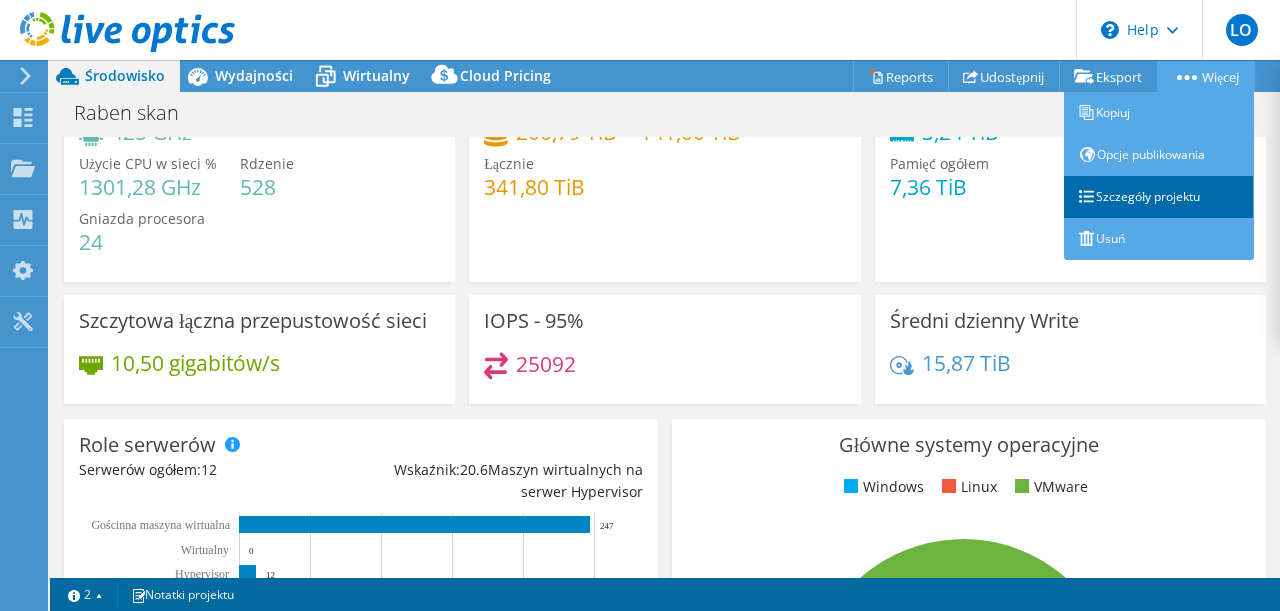 click on "Szczegóły projektu" at bounding box center [1159, 197] 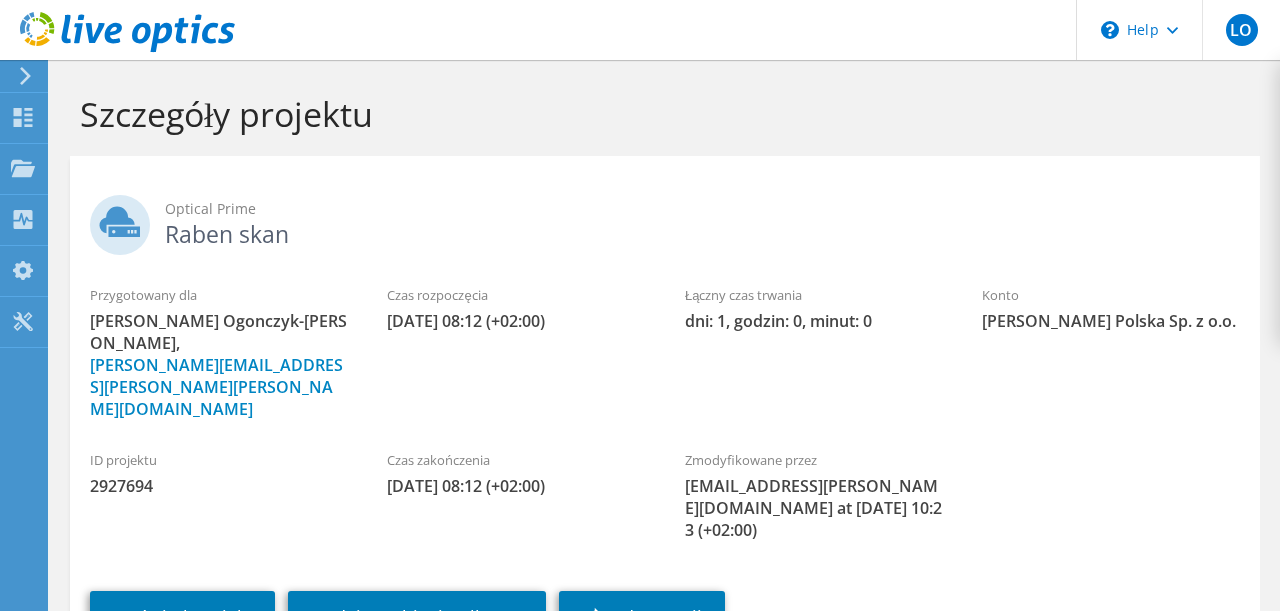scroll, scrollTop: 0, scrollLeft: 0, axis: both 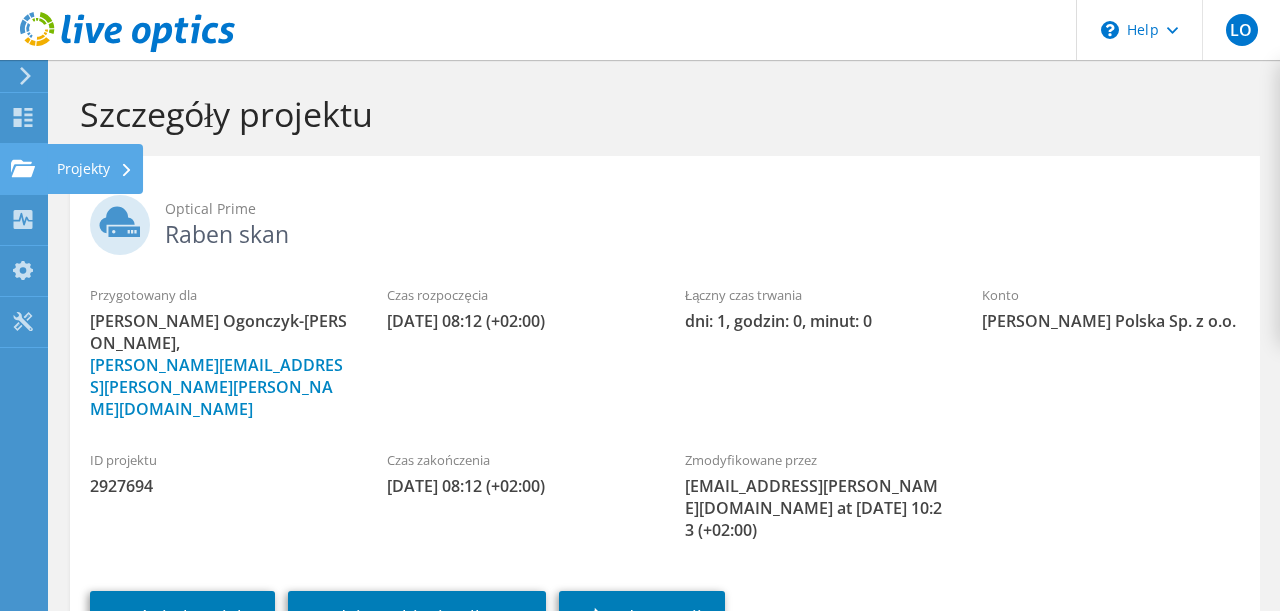 click on "Projekty" at bounding box center [-66, 169] 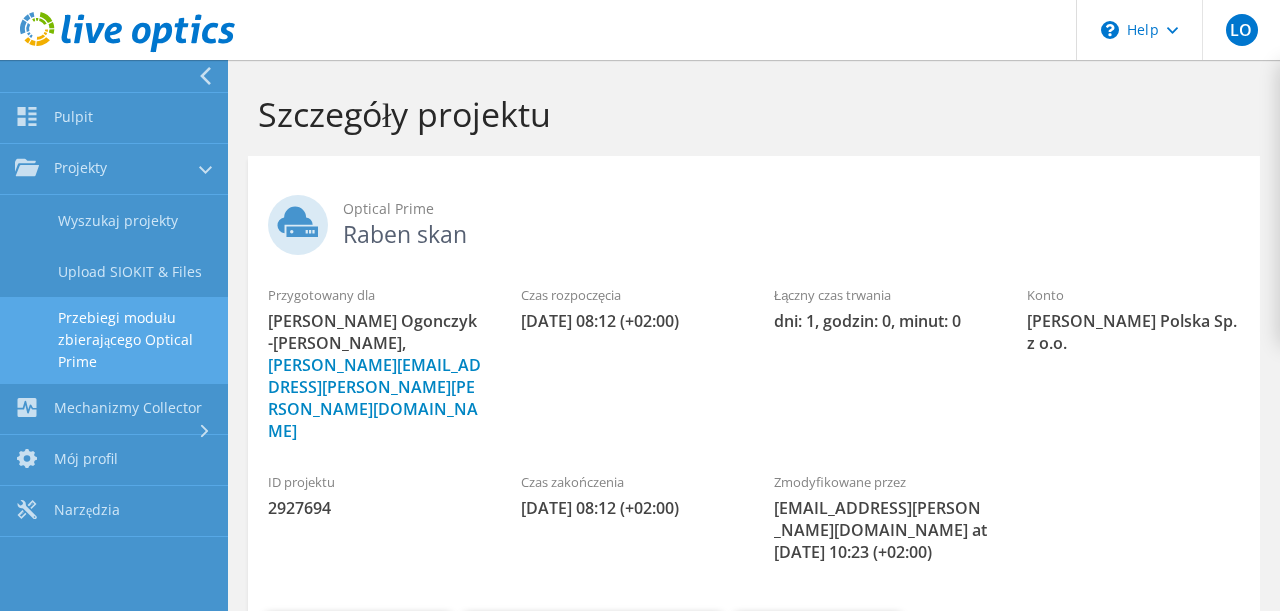 click on "Przebiegi modułu zbierającego Optical Prime" at bounding box center [114, 340] 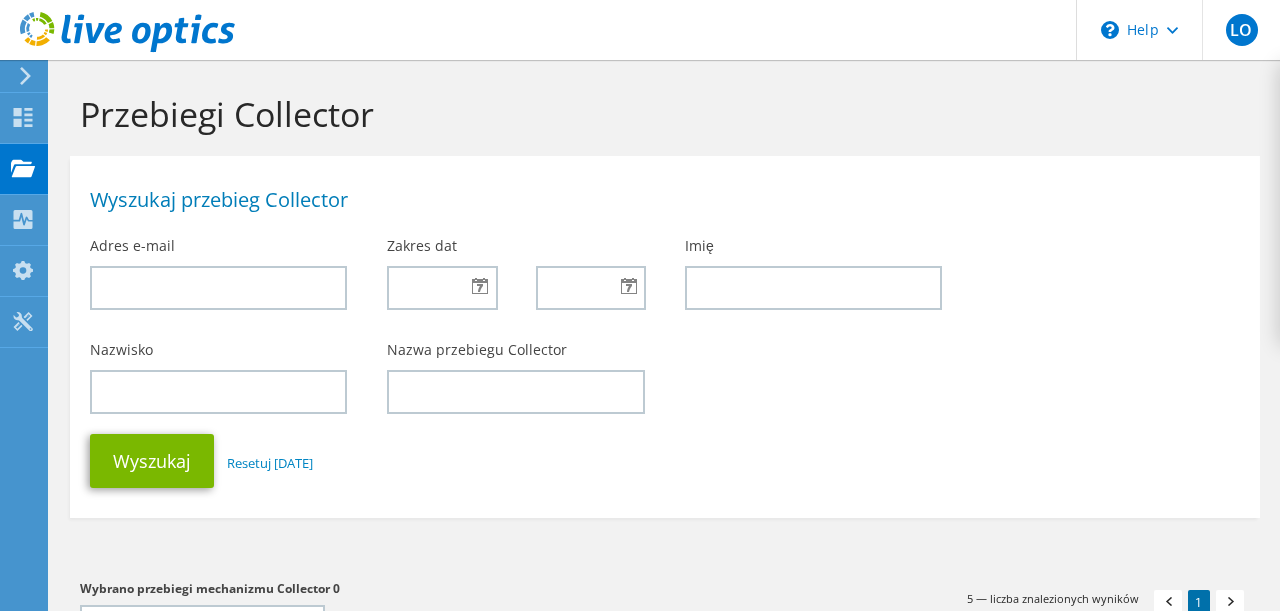 scroll, scrollTop: 0, scrollLeft: 0, axis: both 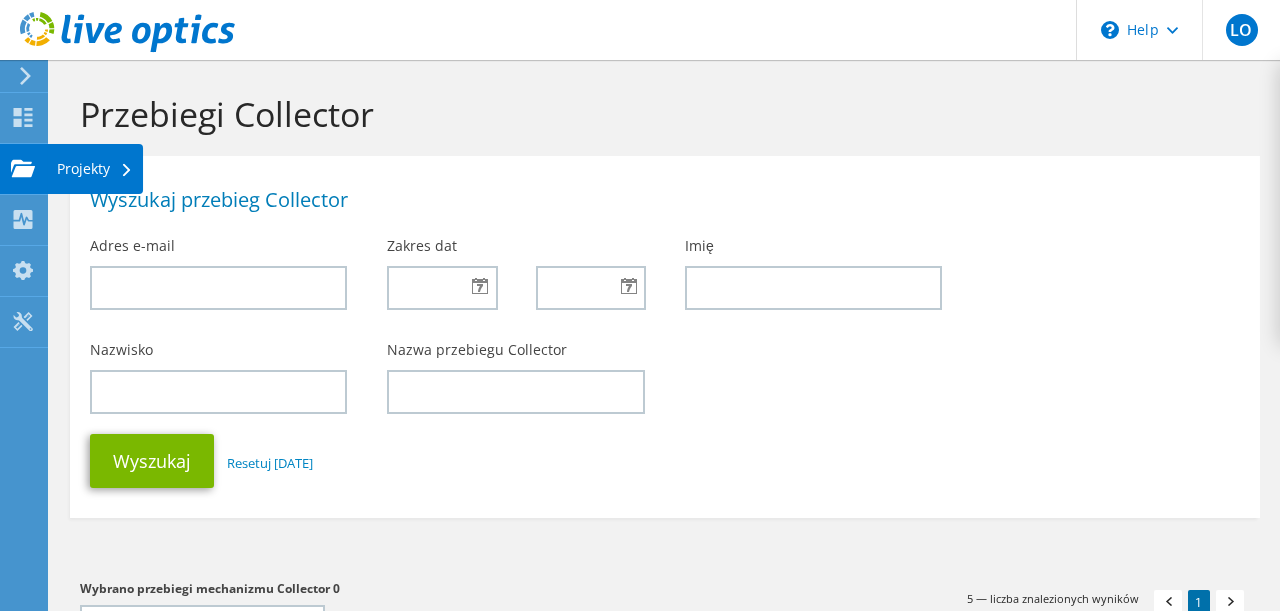 click 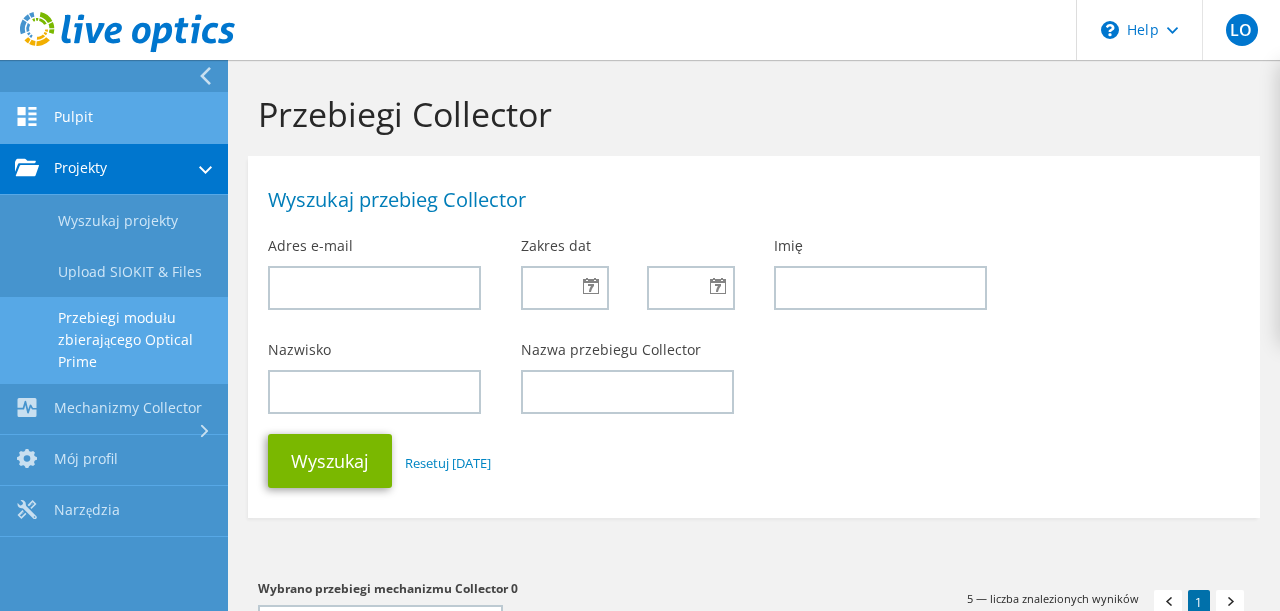 click on "Pulpit" at bounding box center (114, 118) 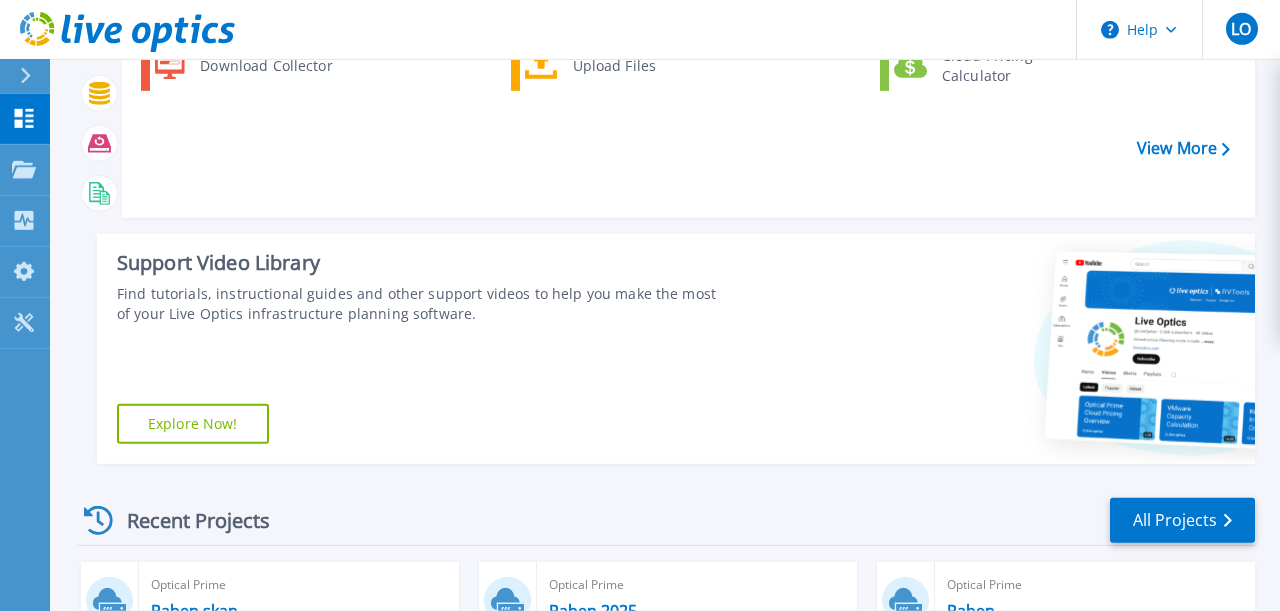 scroll, scrollTop: 0, scrollLeft: 0, axis: both 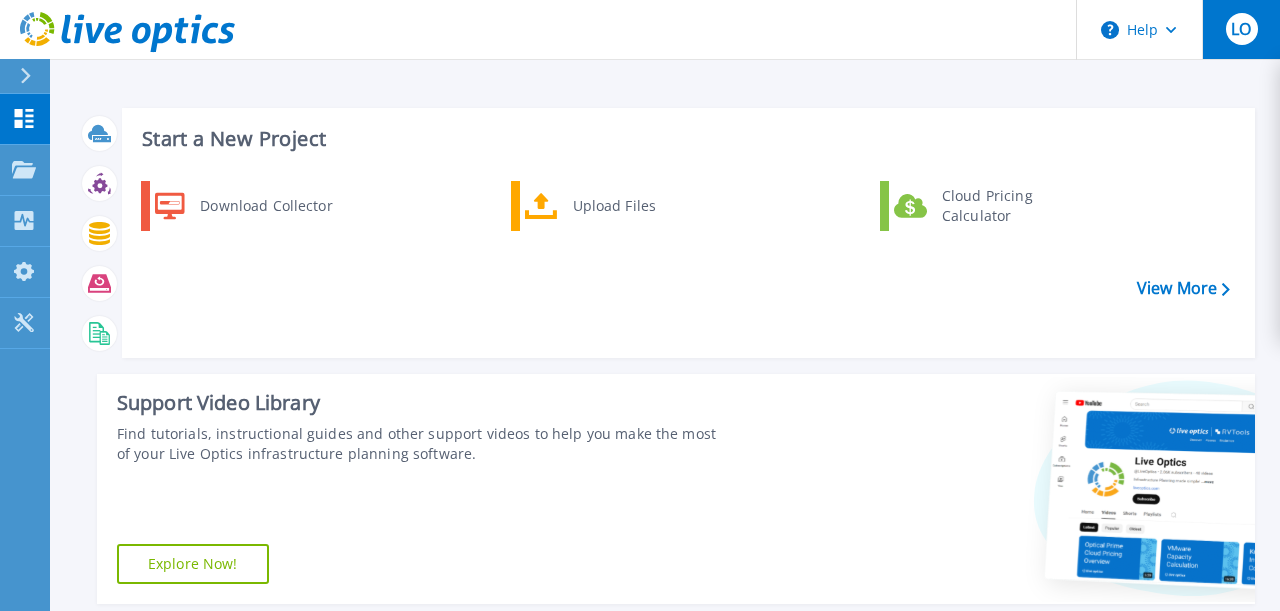 click on "LO" at bounding box center [1241, 29] 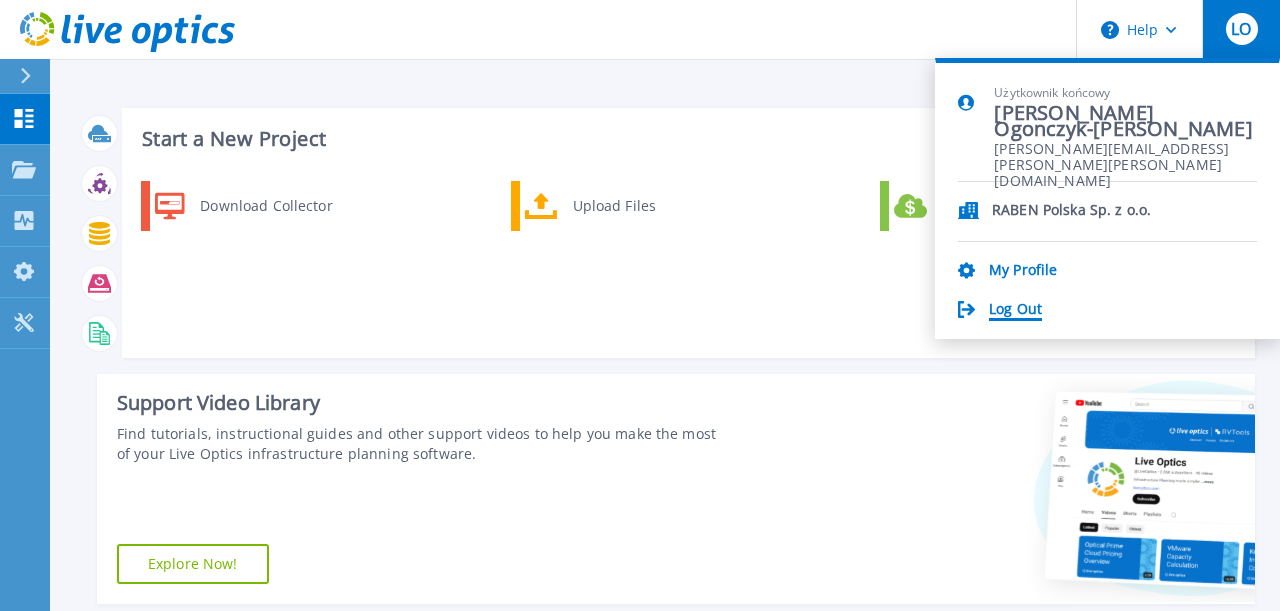 click on "Log Out" at bounding box center [1015, 310] 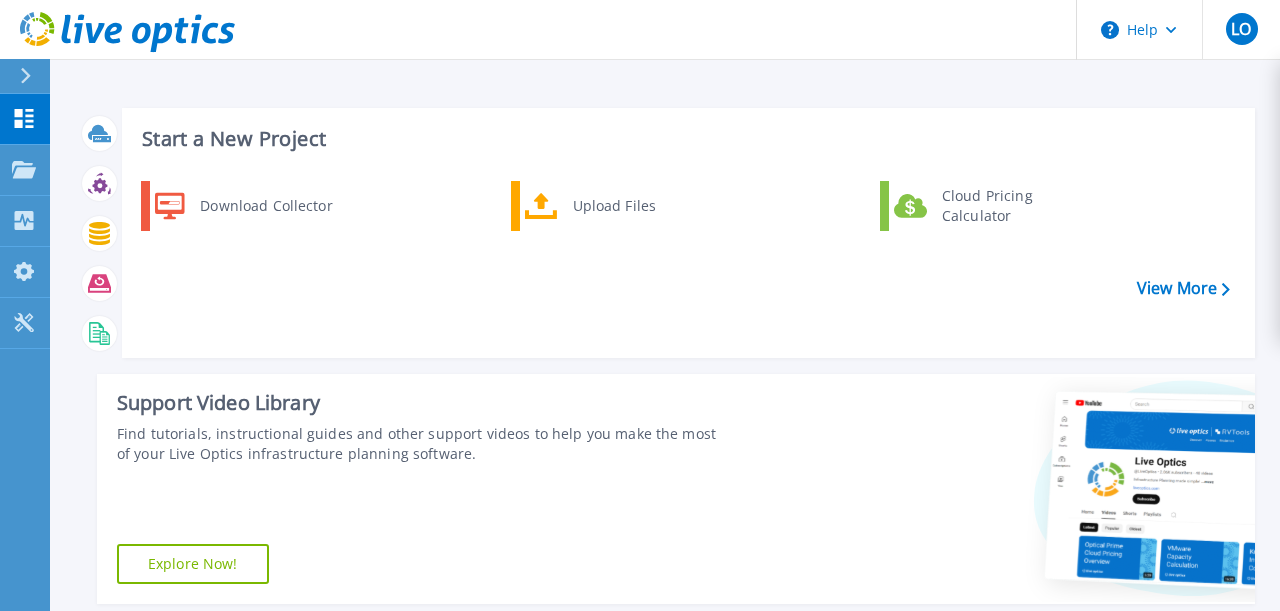 scroll, scrollTop: 0, scrollLeft: 0, axis: both 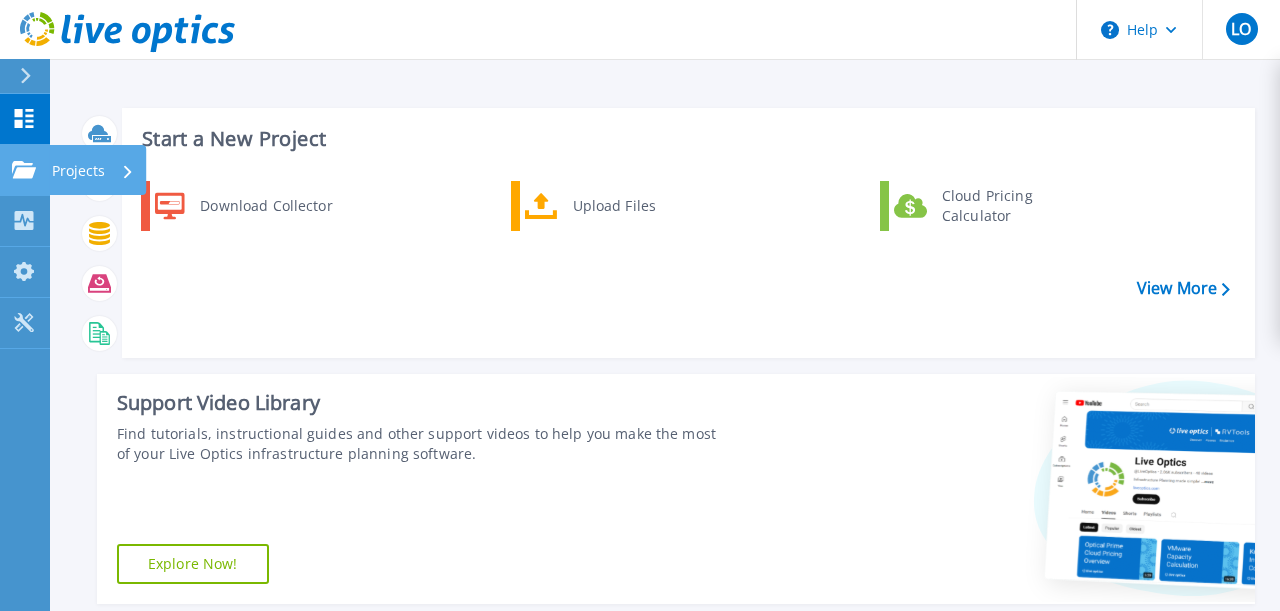 click 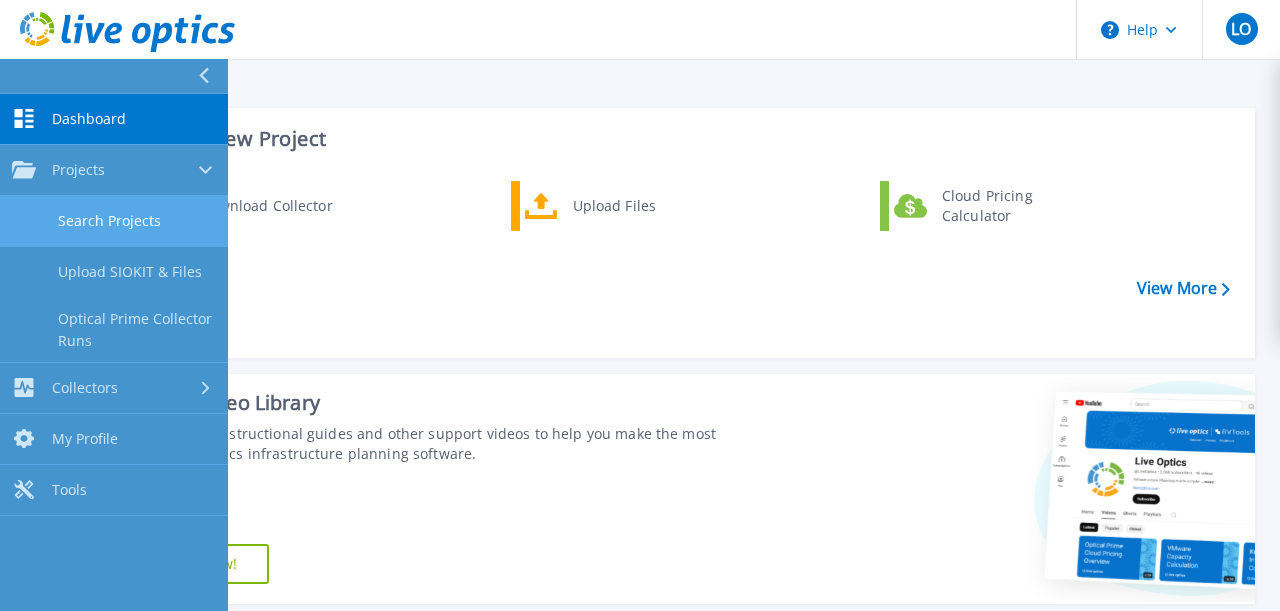 click on "Search Projects" at bounding box center [114, 221] 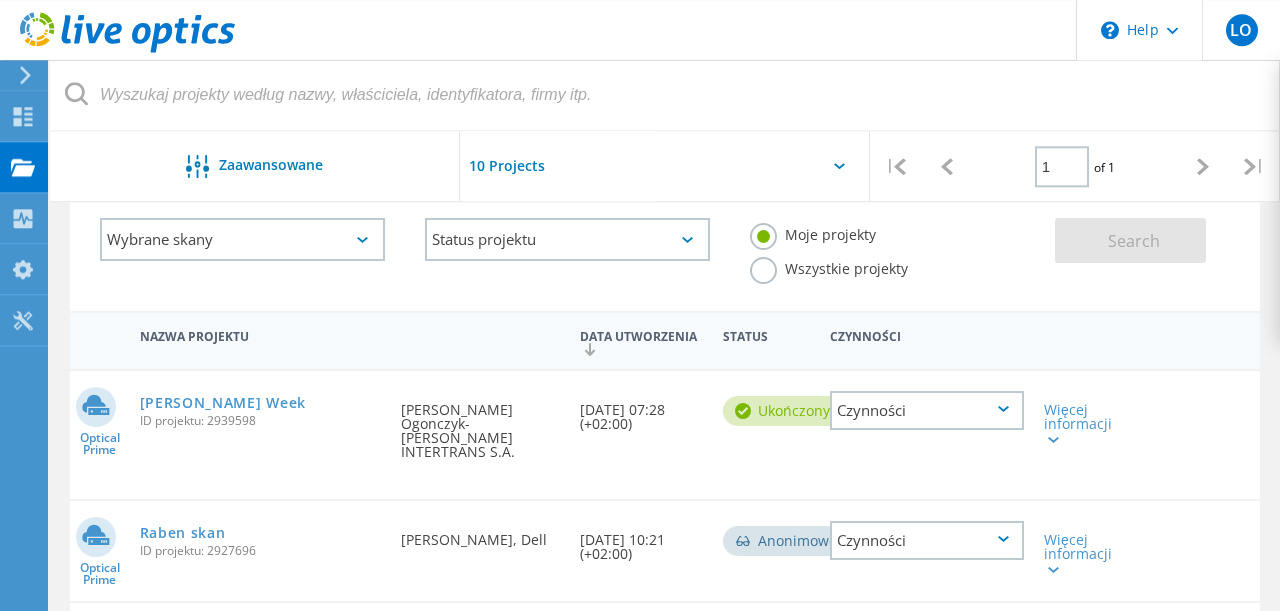 scroll, scrollTop: 208, scrollLeft: 0, axis: vertical 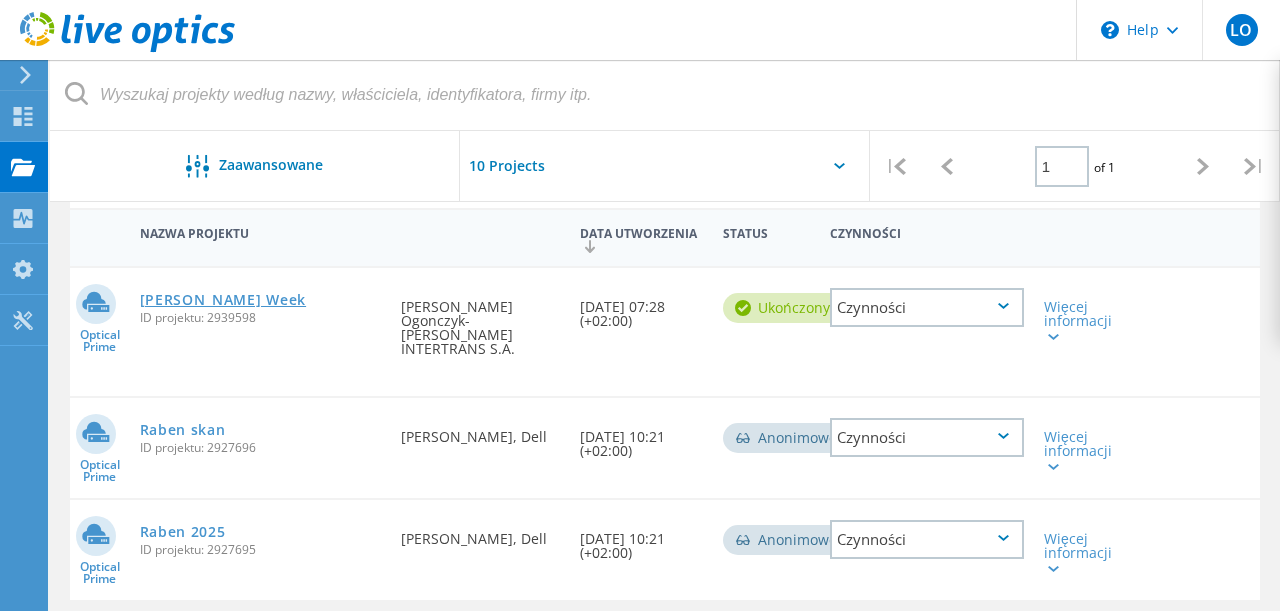 click on "[PERSON_NAME] Week" 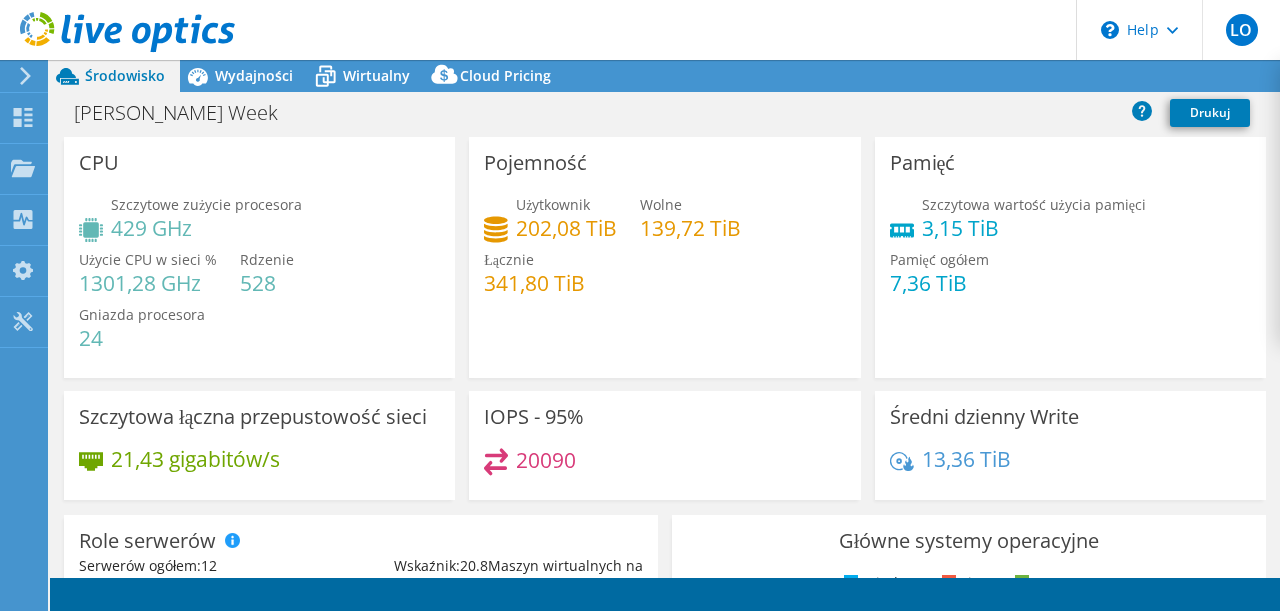 select on "EUFrankfurt" 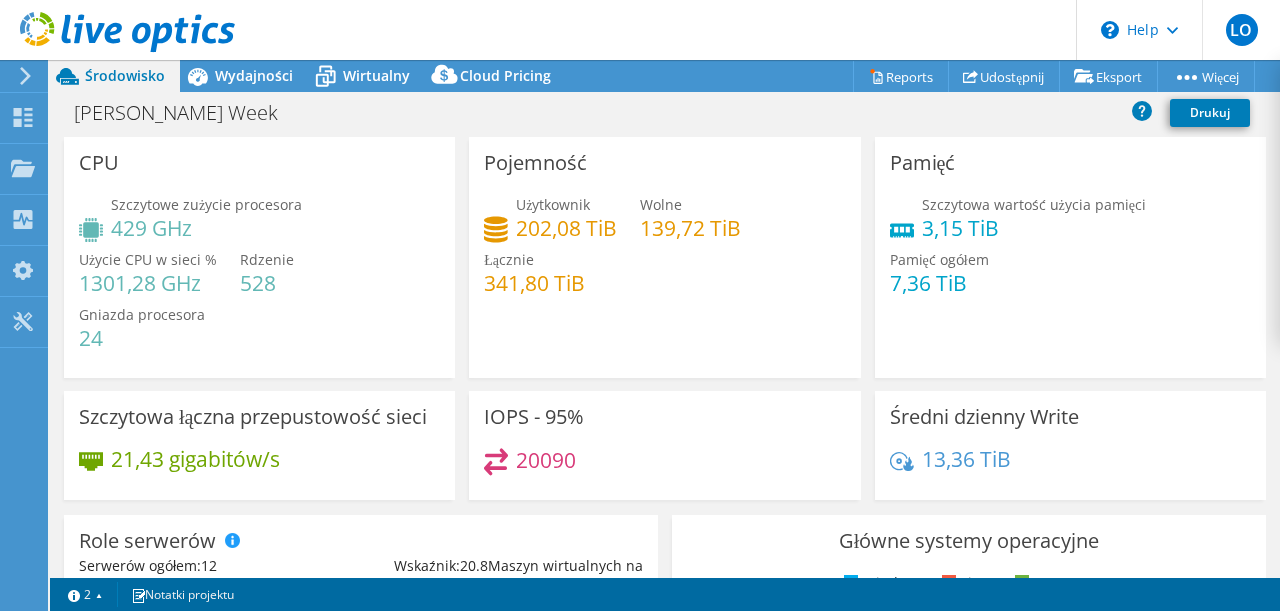 click on "202,08 TiB" at bounding box center (566, 228) 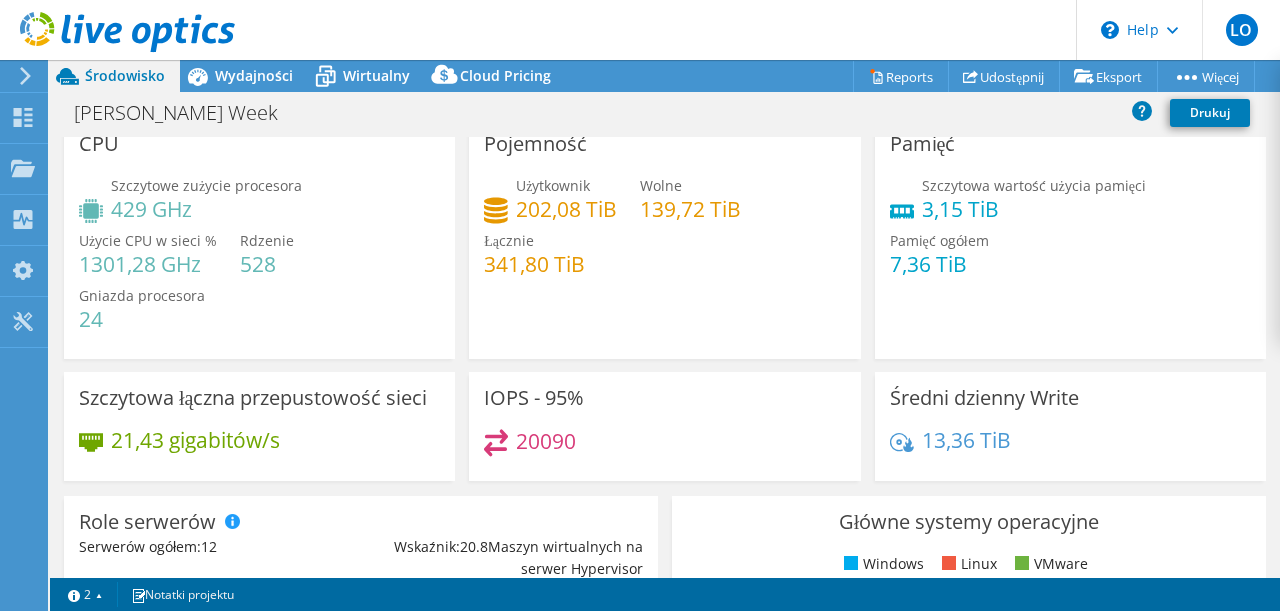 scroll, scrollTop: 0, scrollLeft: 0, axis: both 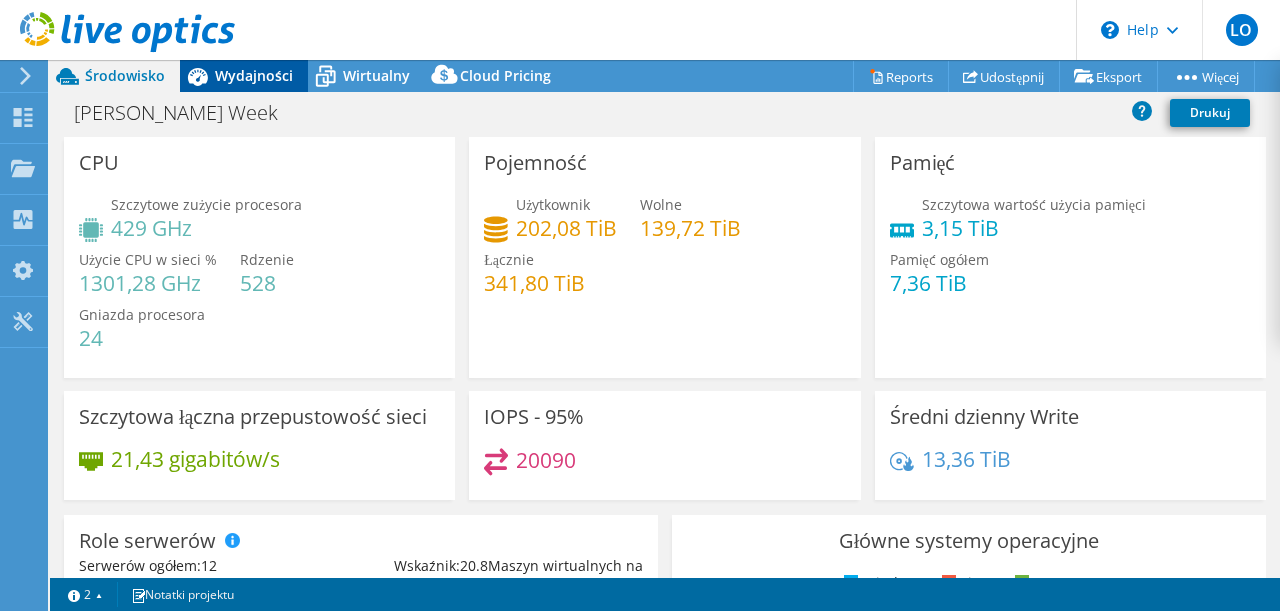 click on "Wydajności" at bounding box center (254, 75) 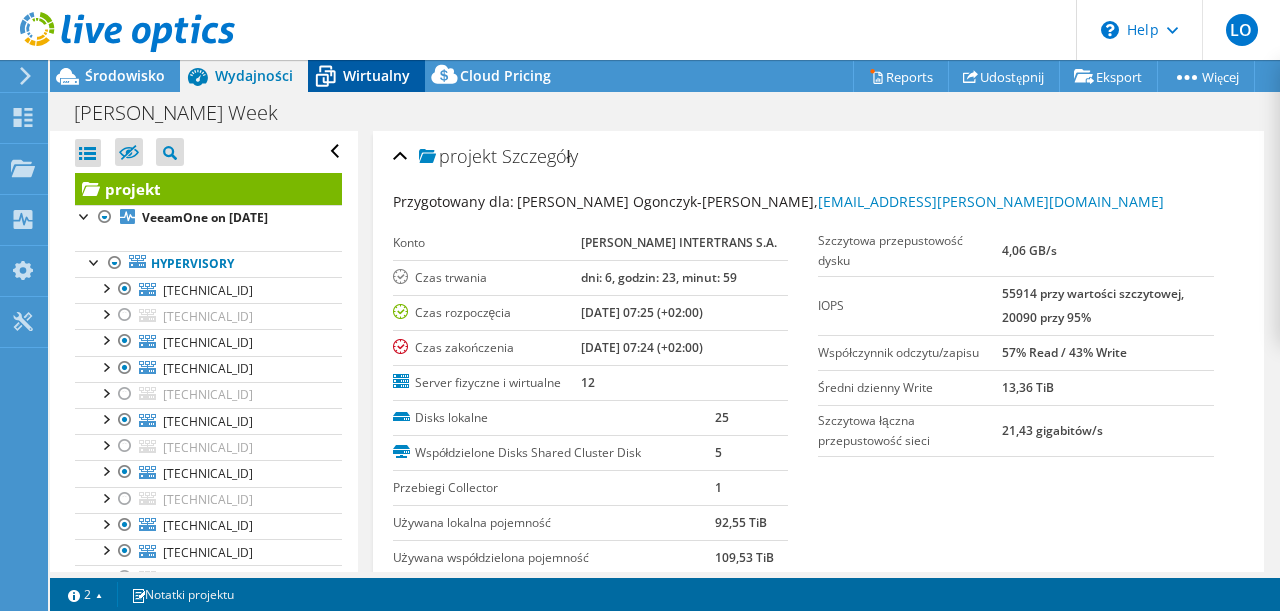 click on "Wirtualny" at bounding box center [376, 75] 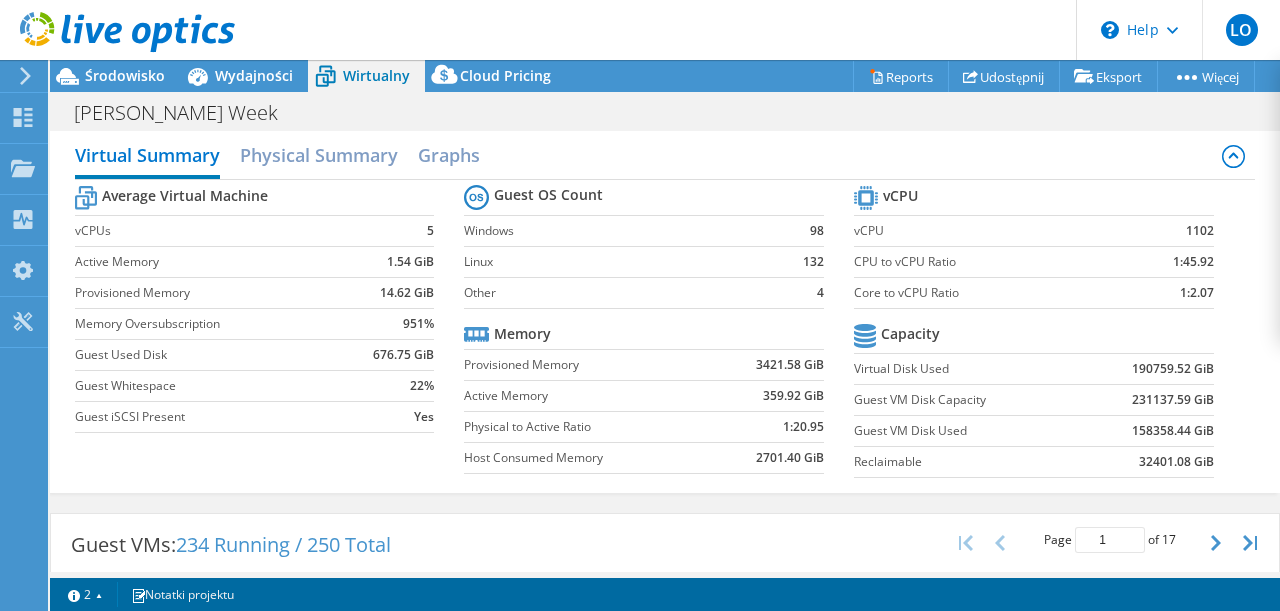 scroll, scrollTop: 0, scrollLeft: 0, axis: both 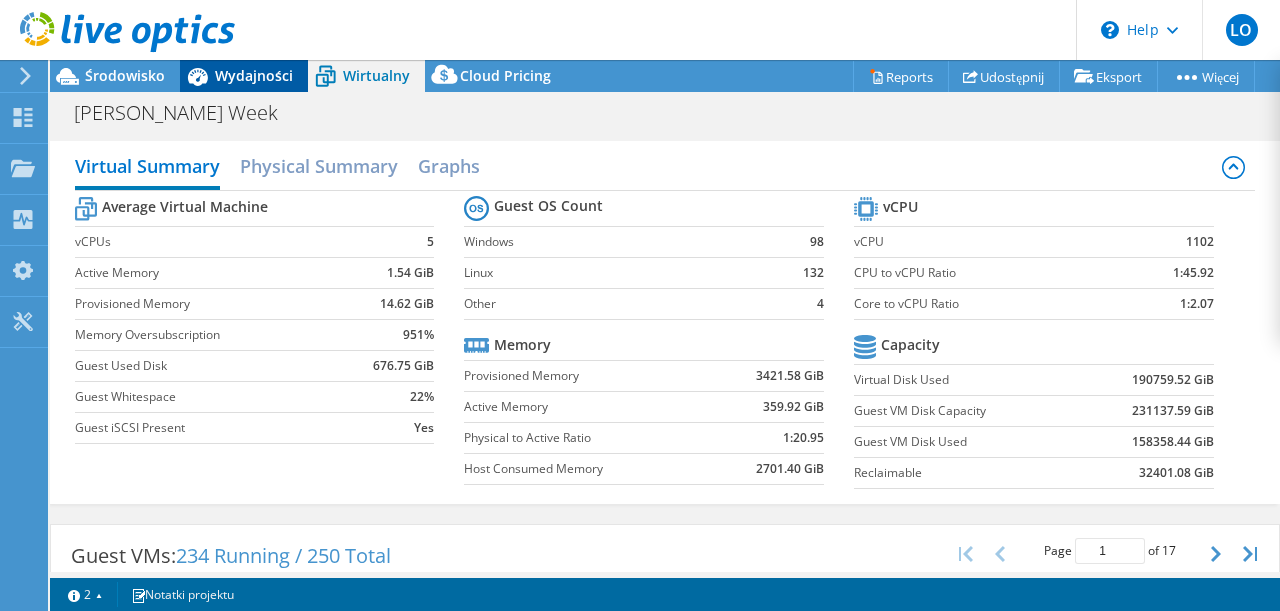 click on "Wydajności" at bounding box center [254, 75] 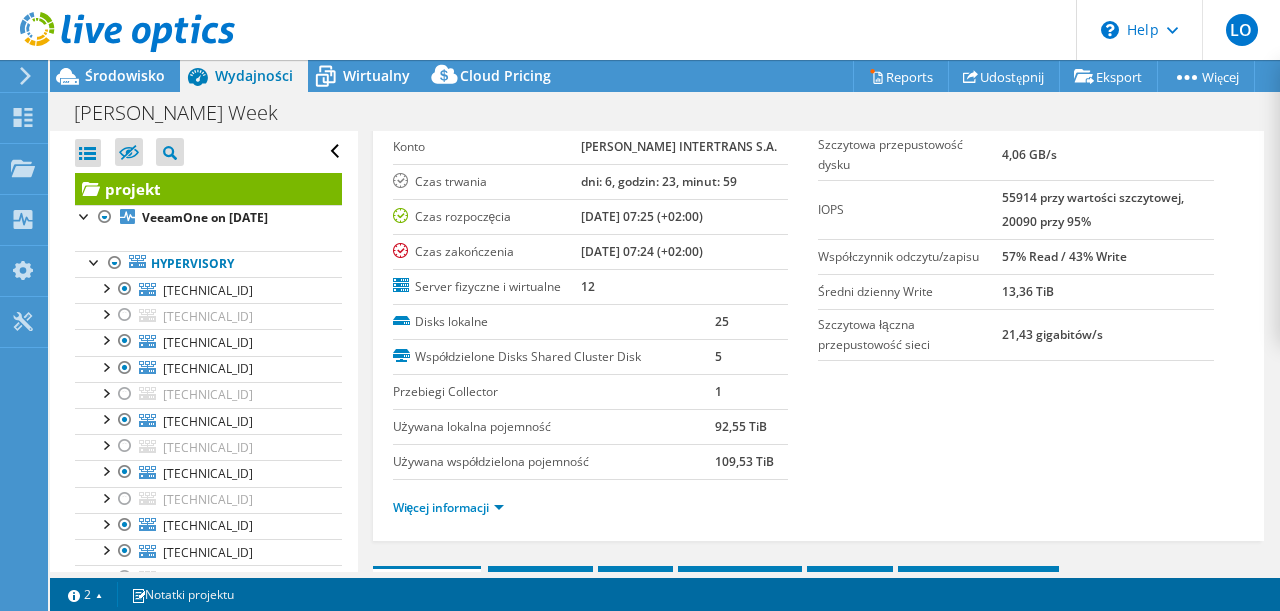 scroll, scrollTop: 0, scrollLeft: 0, axis: both 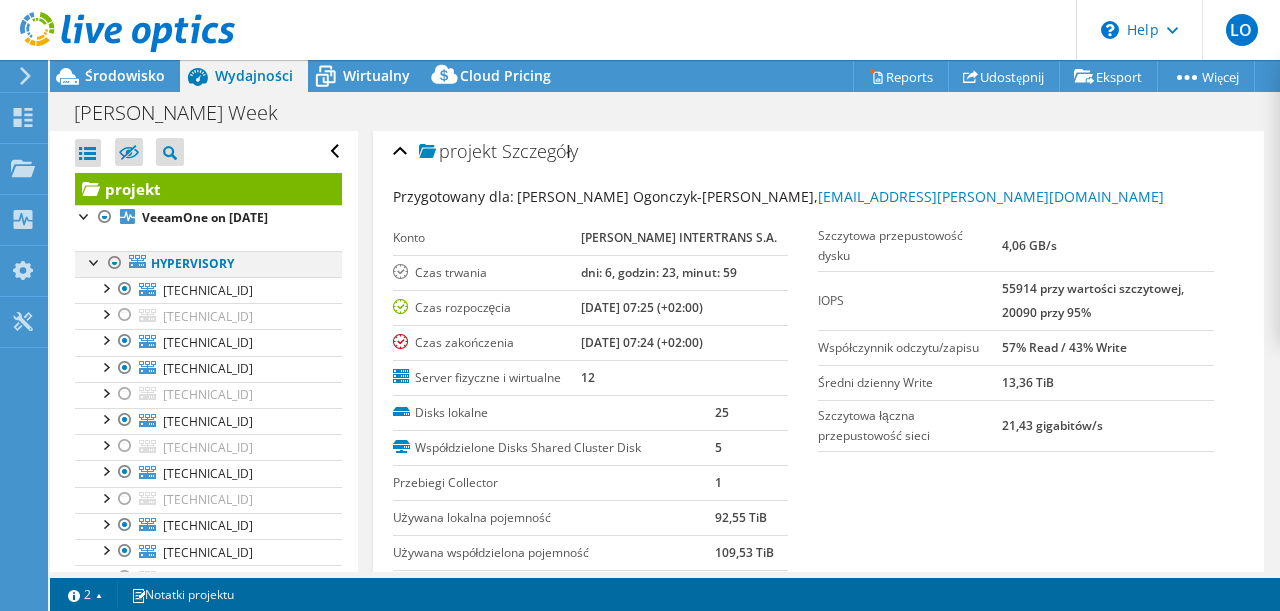 click at bounding box center [95, 261] 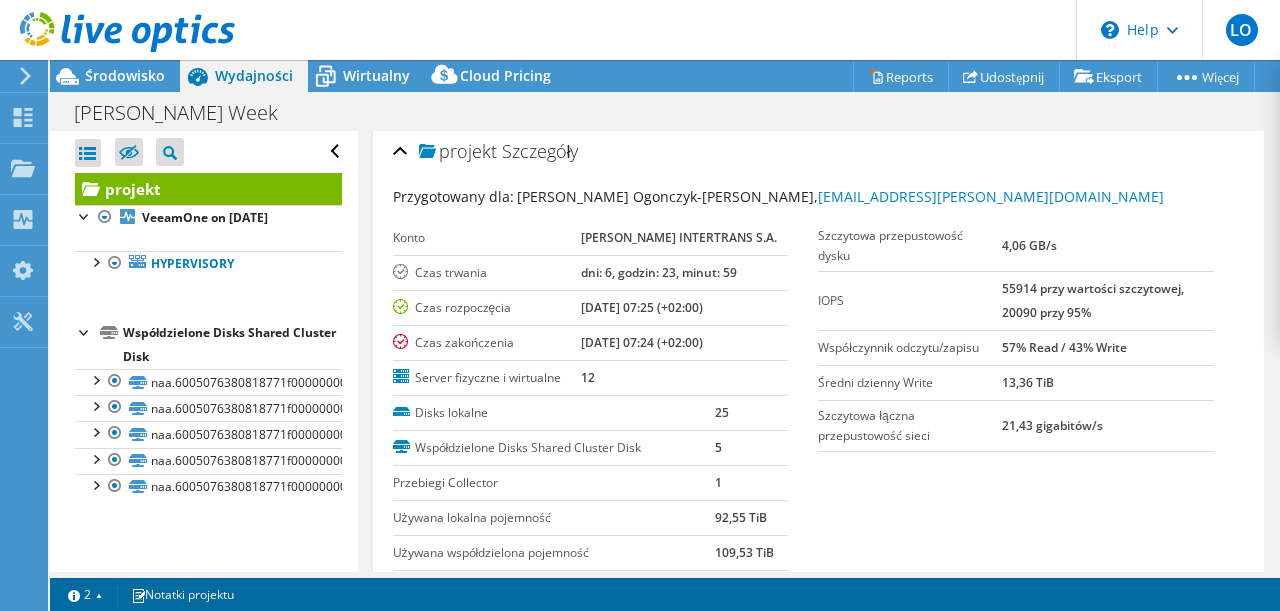 click at bounding box center (85, 331) 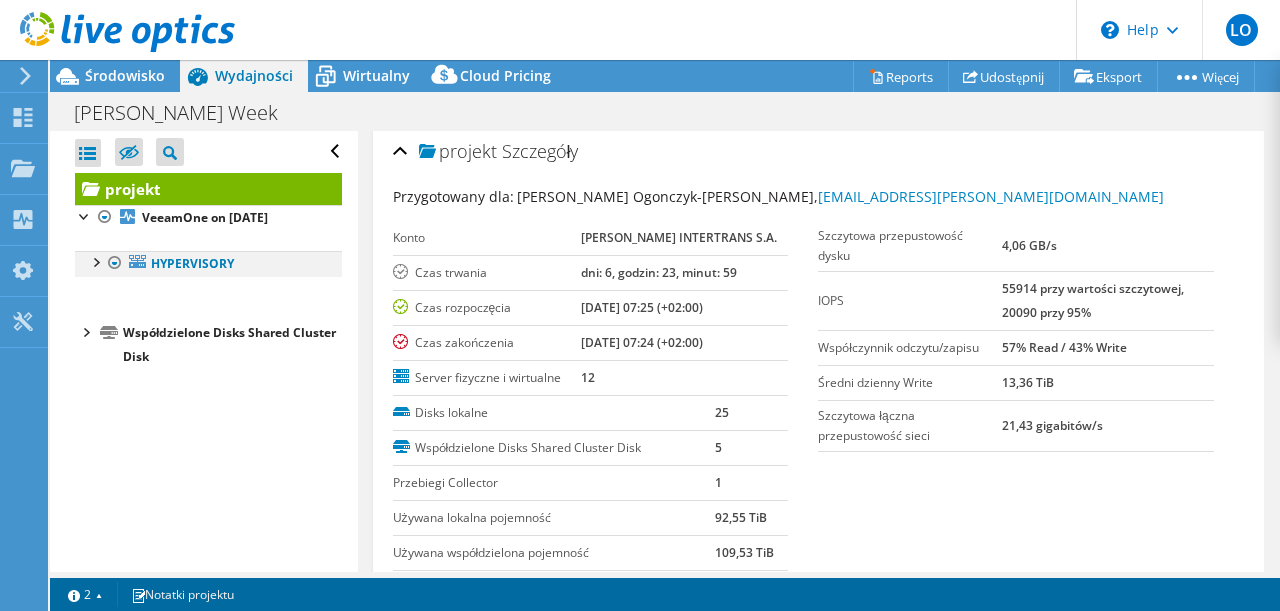click at bounding box center [95, 261] 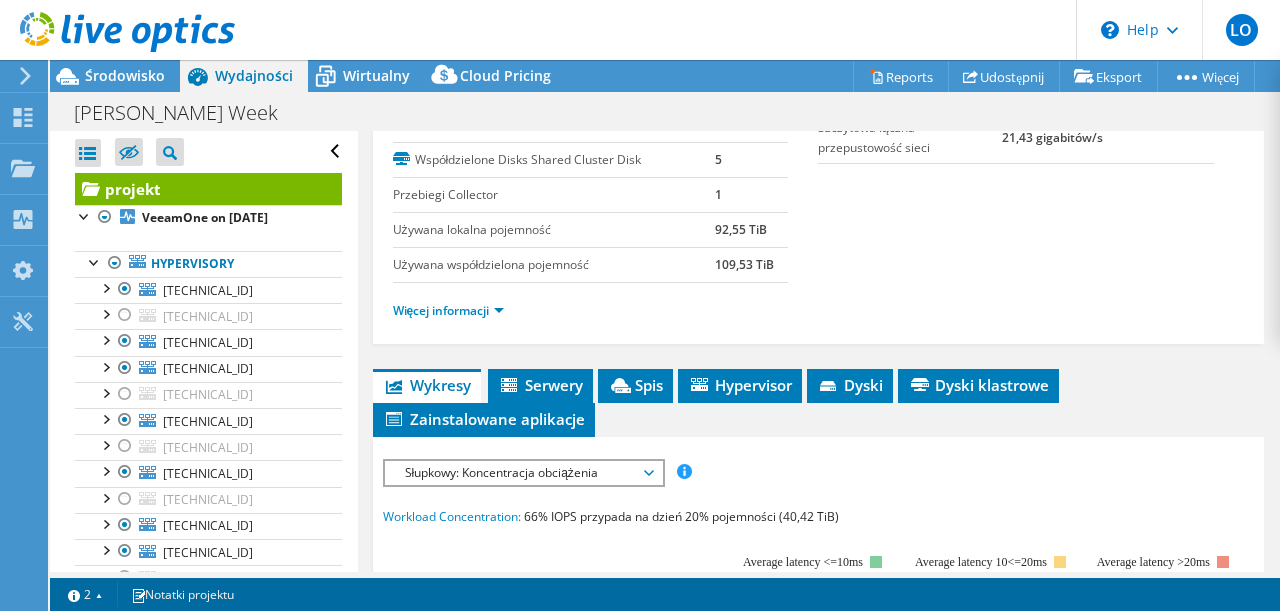 scroll, scrollTop: 581, scrollLeft: 0, axis: vertical 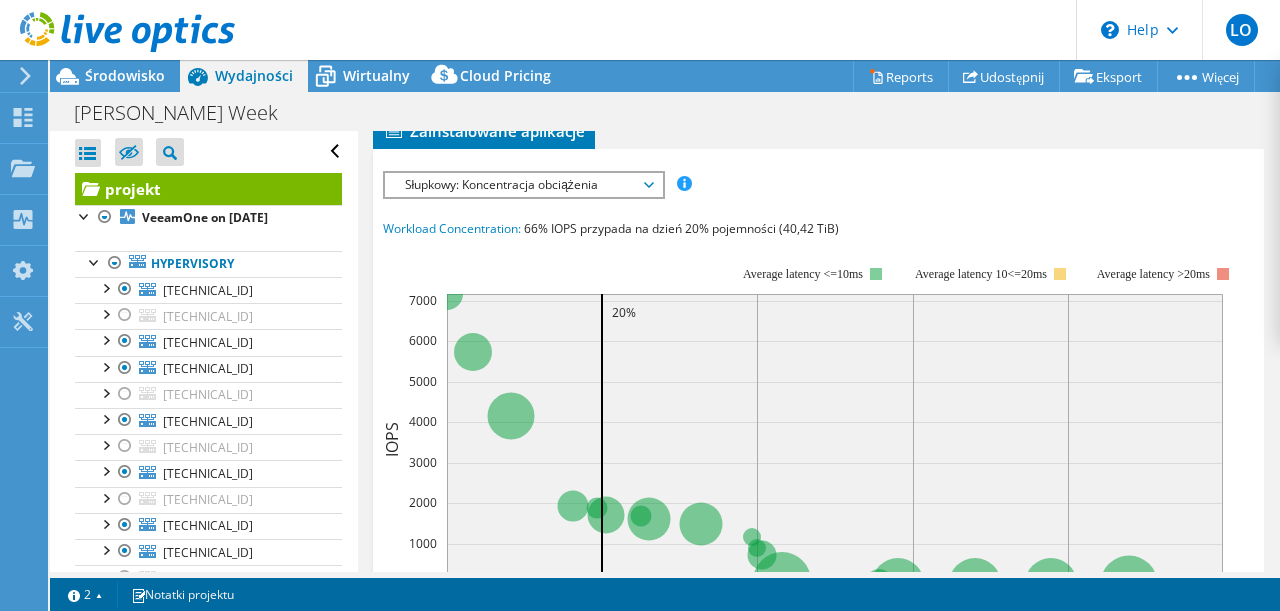 click on "Słupkowy: Koncentracja obciążenia" at bounding box center [523, 185] 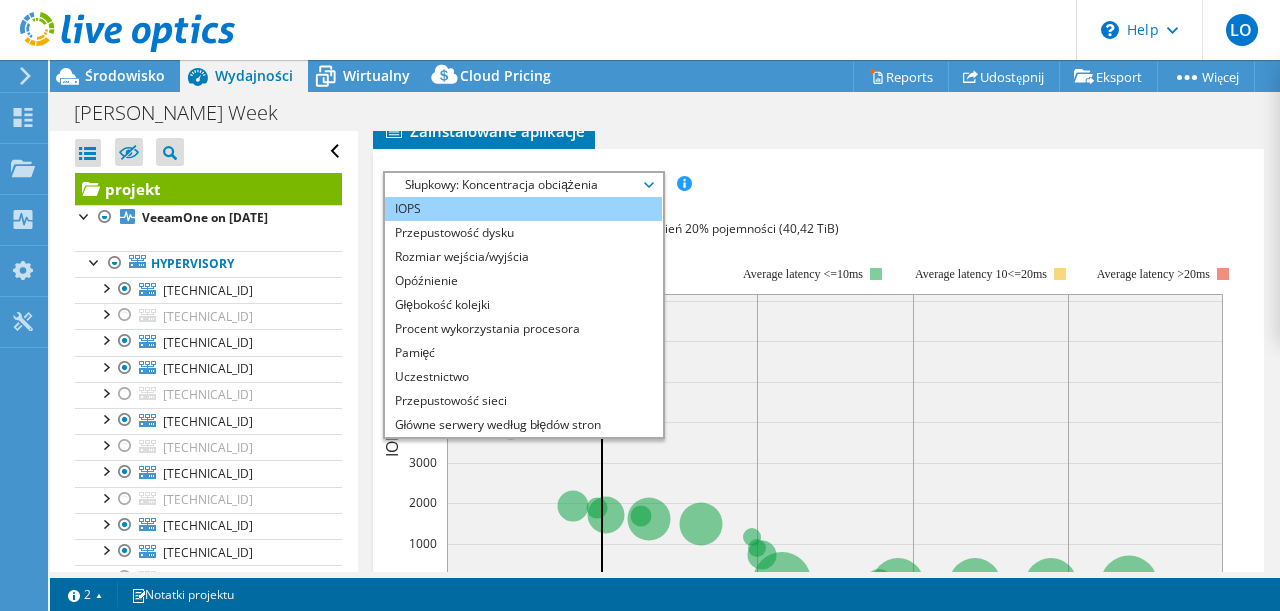 click on "IOPS" at bounding box center [523, 209] 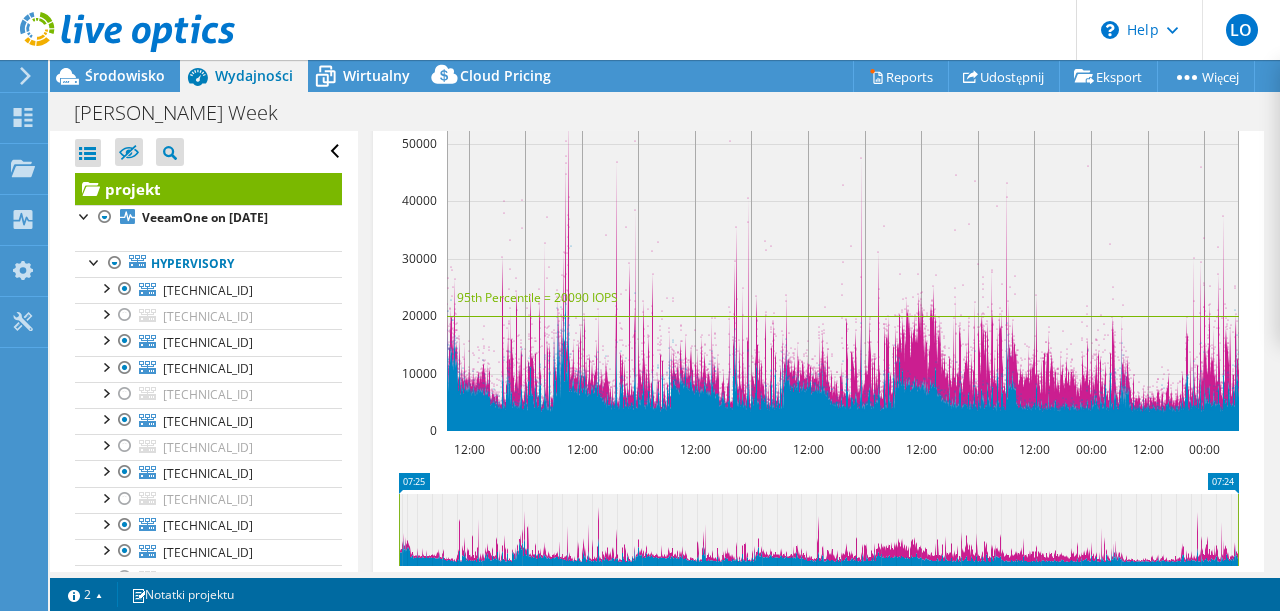 scroll, scrollTop: 418, scrollLeft: 0, axis: vertical 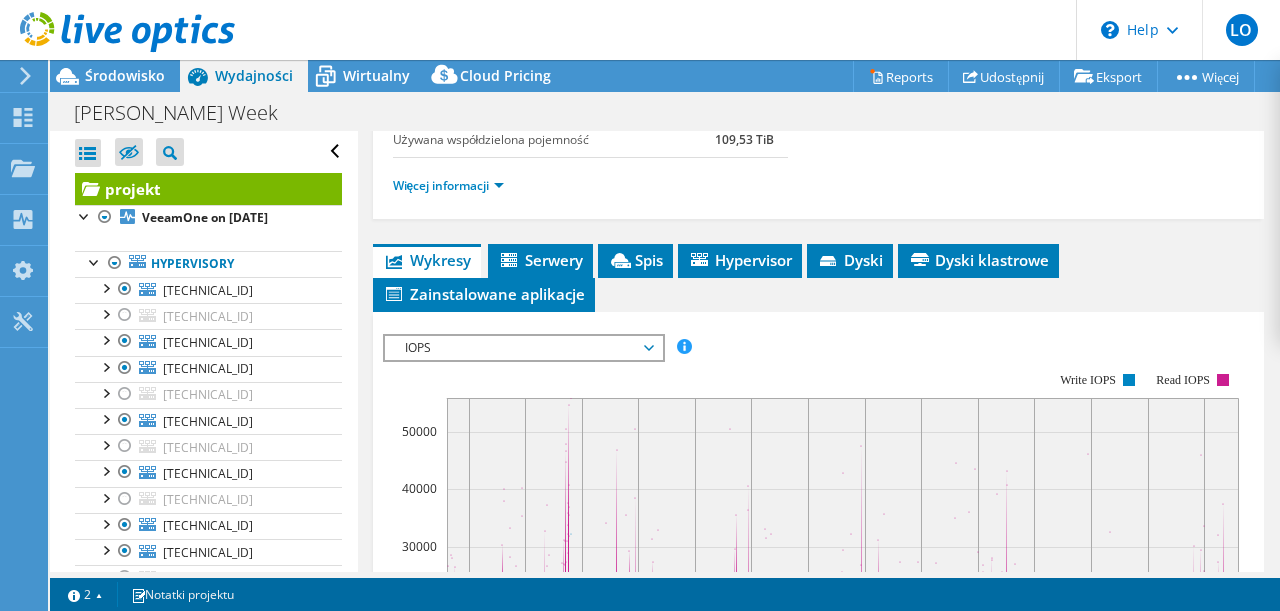 click 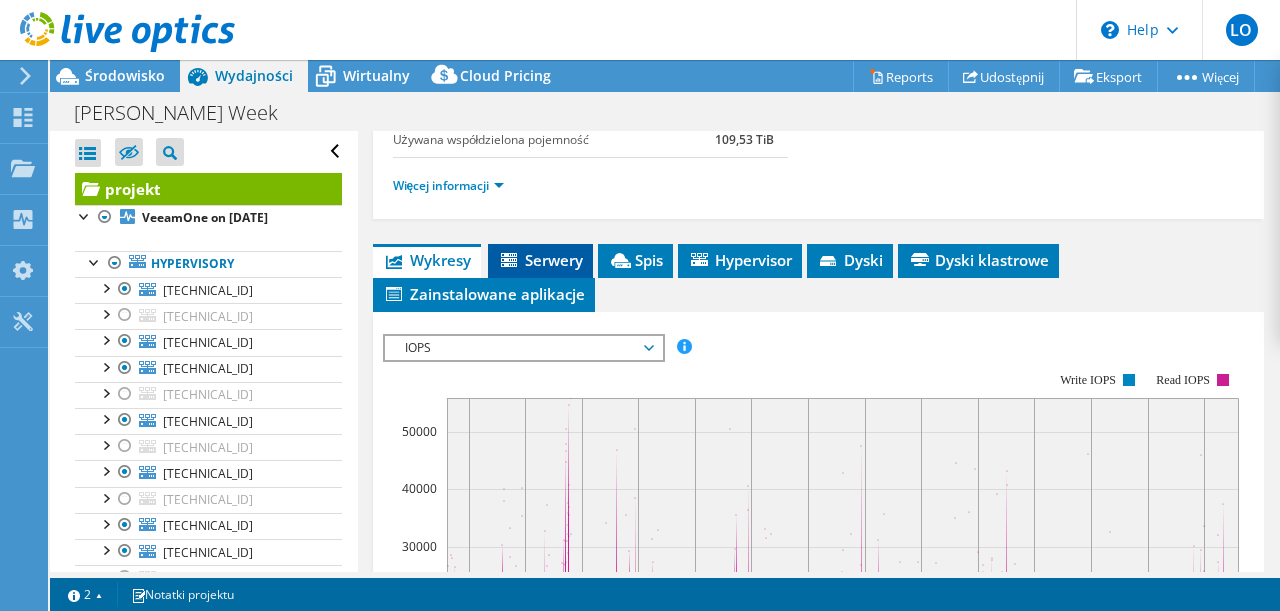 click on "Serwery" at bounding box center (540, 260) 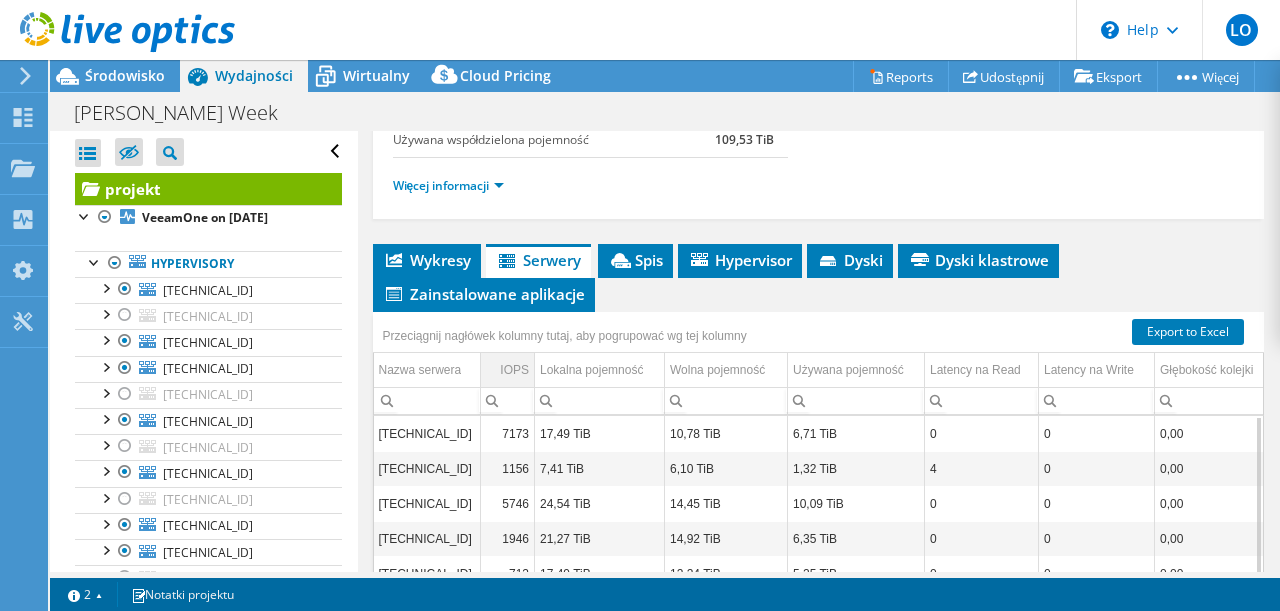 click on "IOPS" at bounding box center [514, 370] 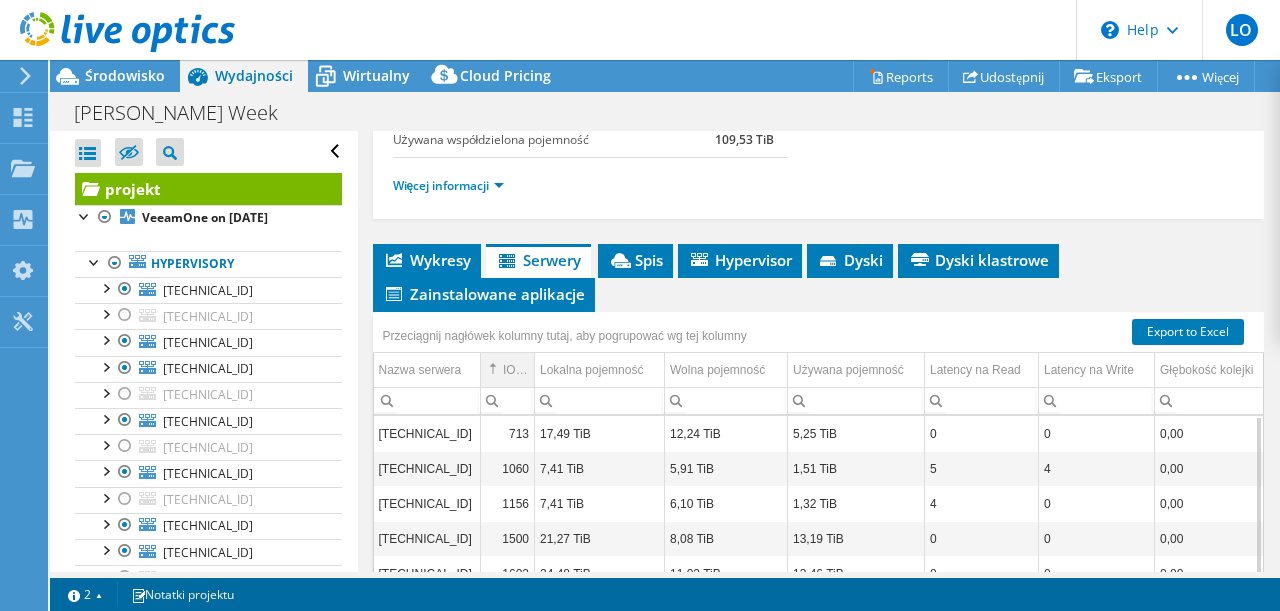 click on "IOPS" at bounding box center (516, 370) 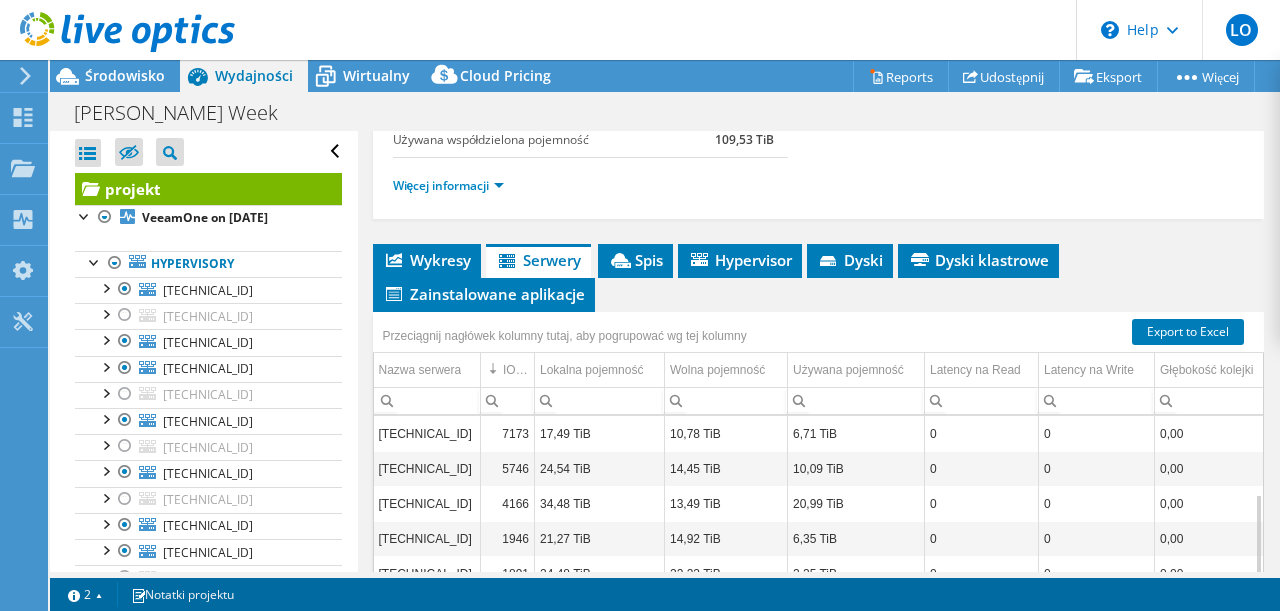 scroll, scrollTop: 103, scrollLeft: 0, axis: vertical 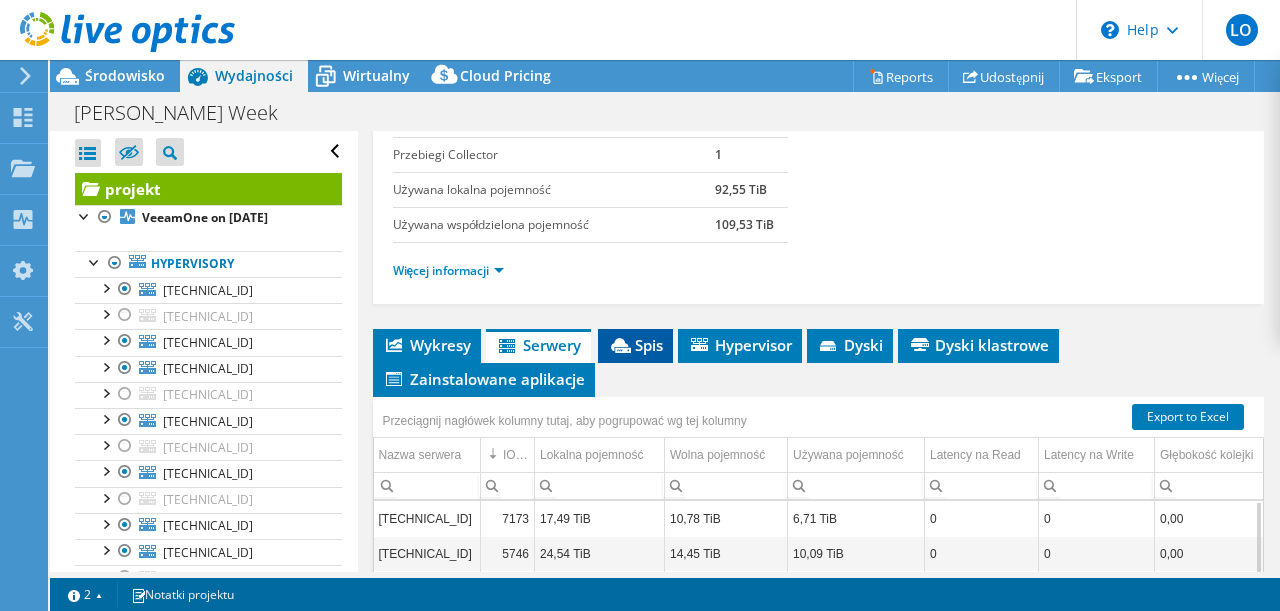 click 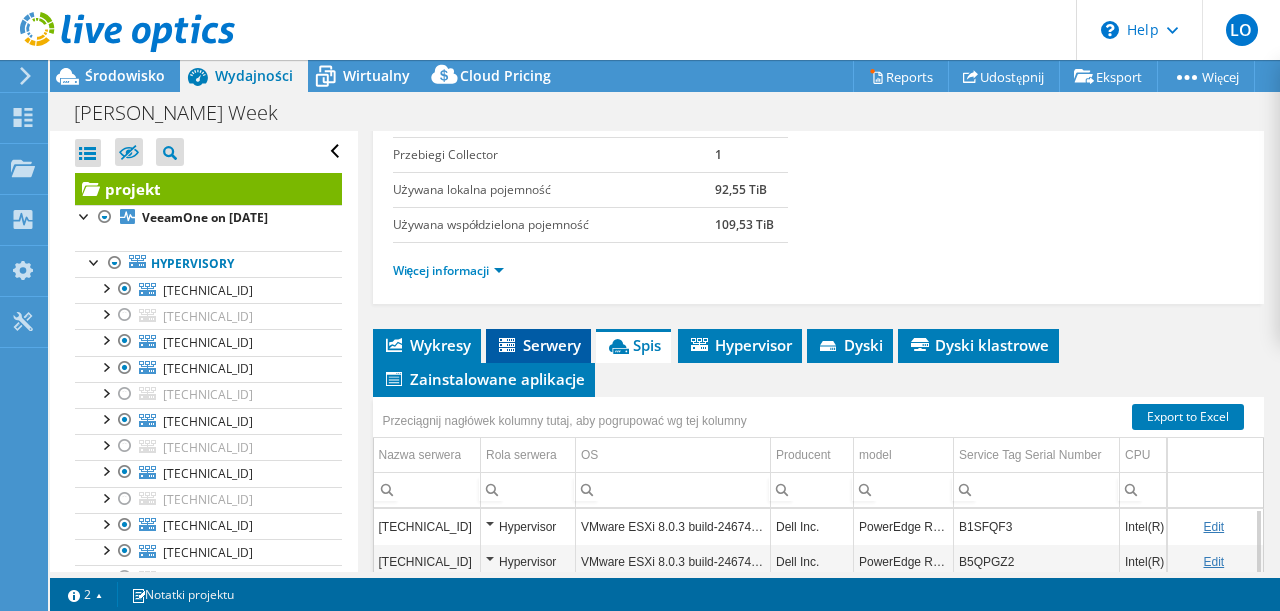 click on "Serwery" at bounding box center [538, 345] 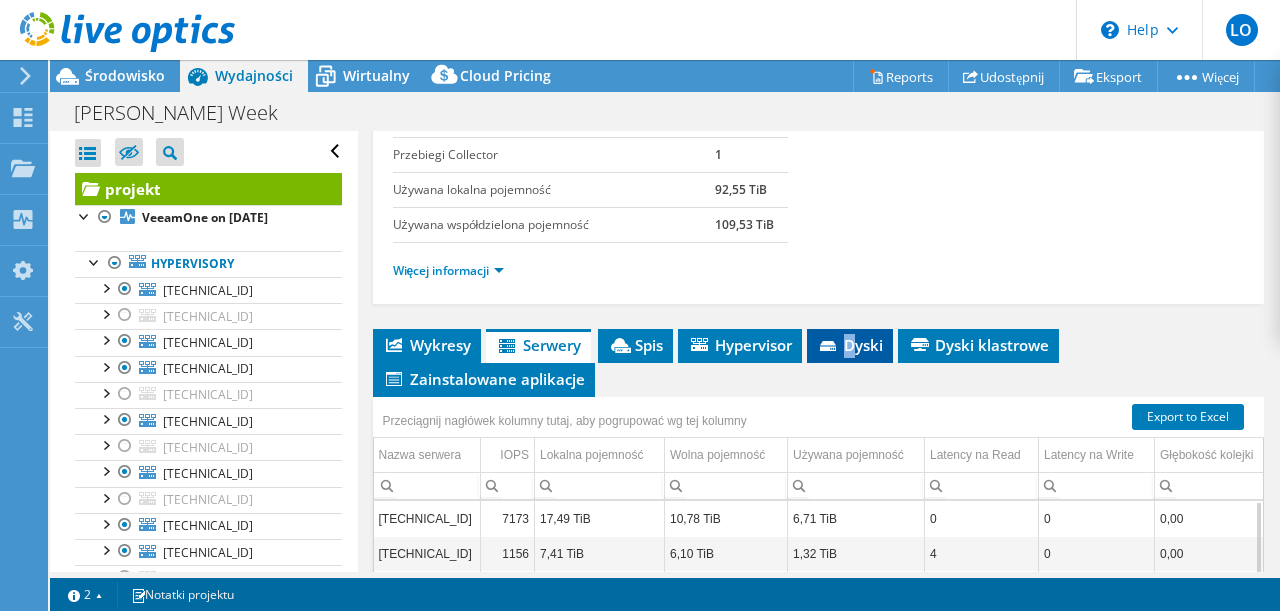 click on "Dyski" at bounding box center [850, 345] 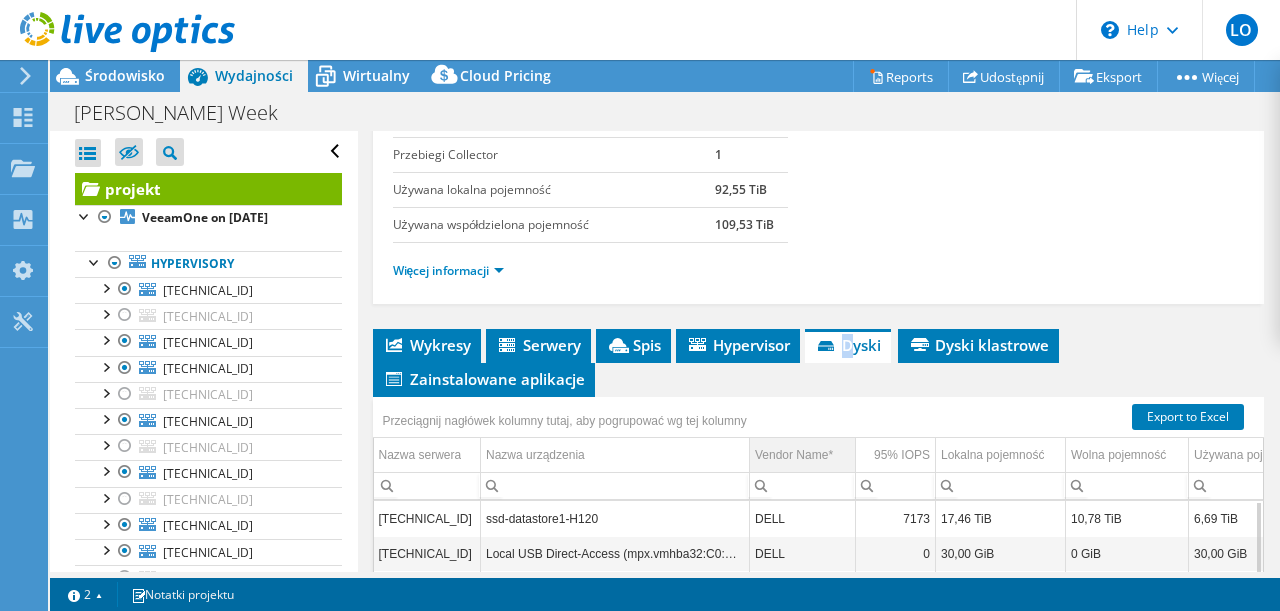 scroll, scrollTop: 429, scrollLeft: 0, axis: vertical 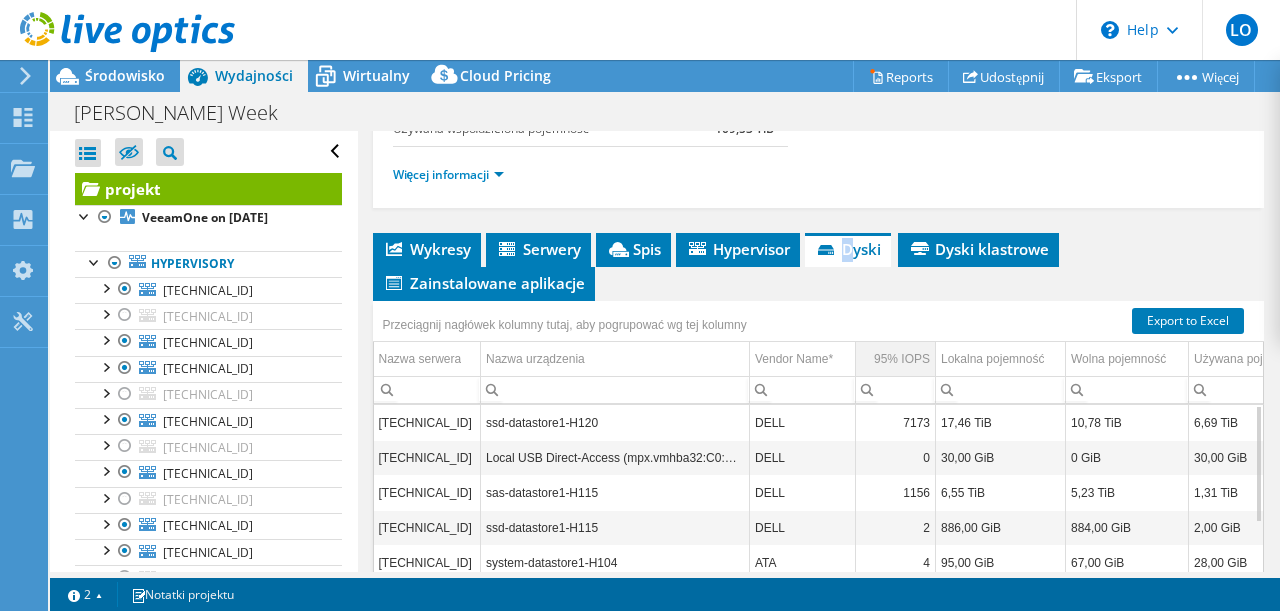 click on "95% IOPS" at bounding box center [902, 359] 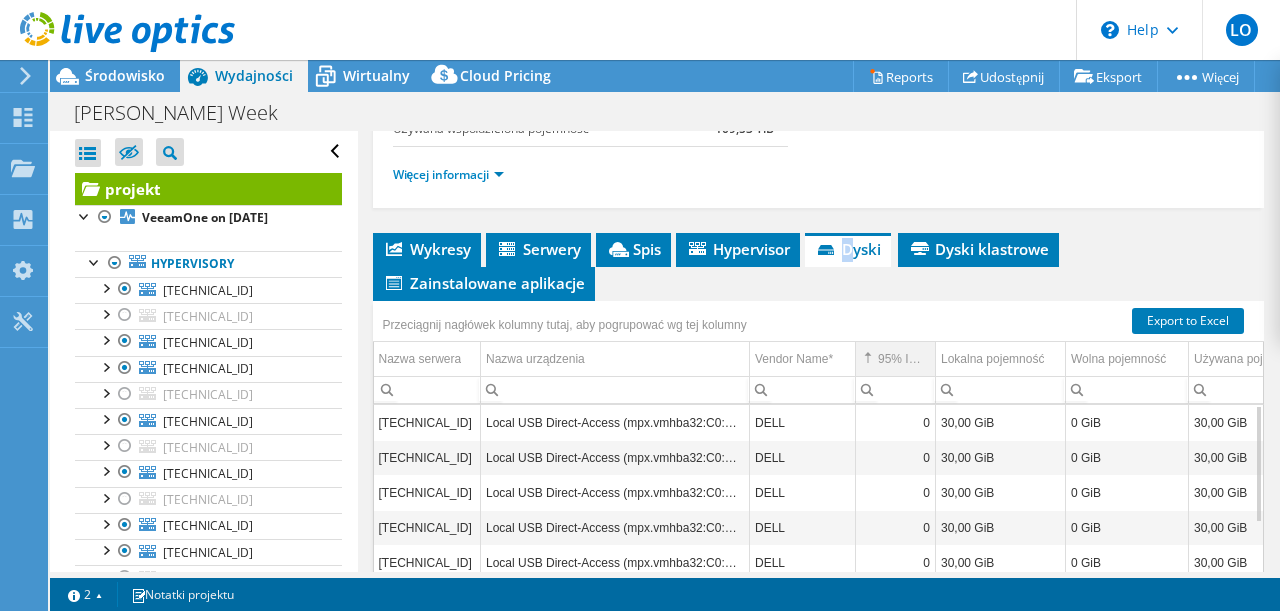 click on "95% IOPS" at bounding box center [904, 359] 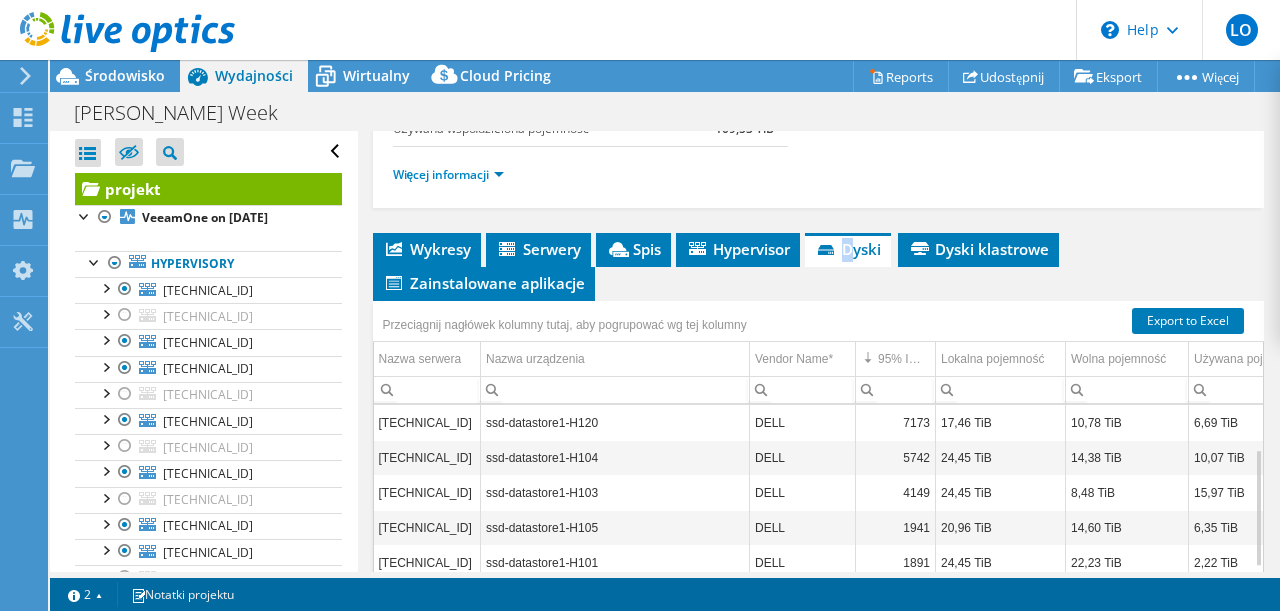 scroll, scrollTop: 120, scrollLeft: 0, axis: vertical 